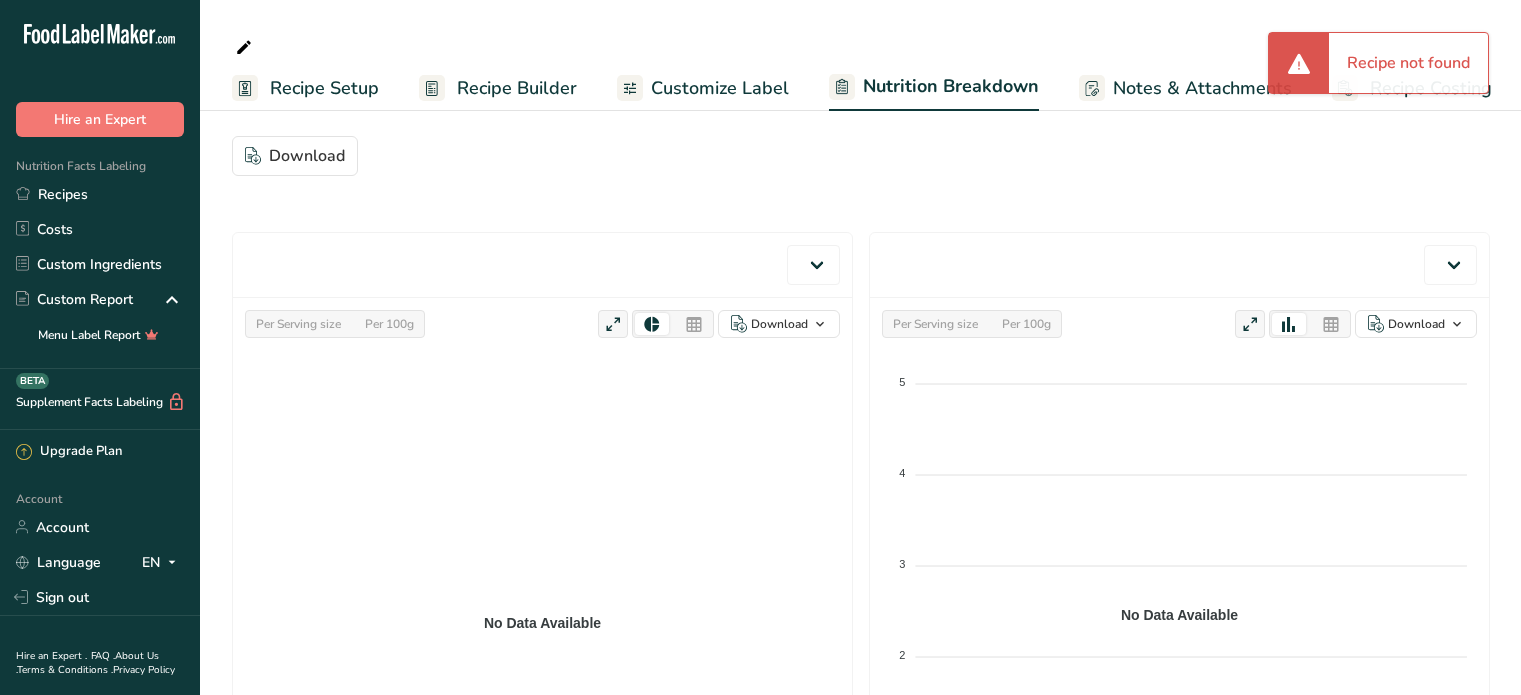 scroll, scrollTop: 0, scrollLeft: 0, axis: both 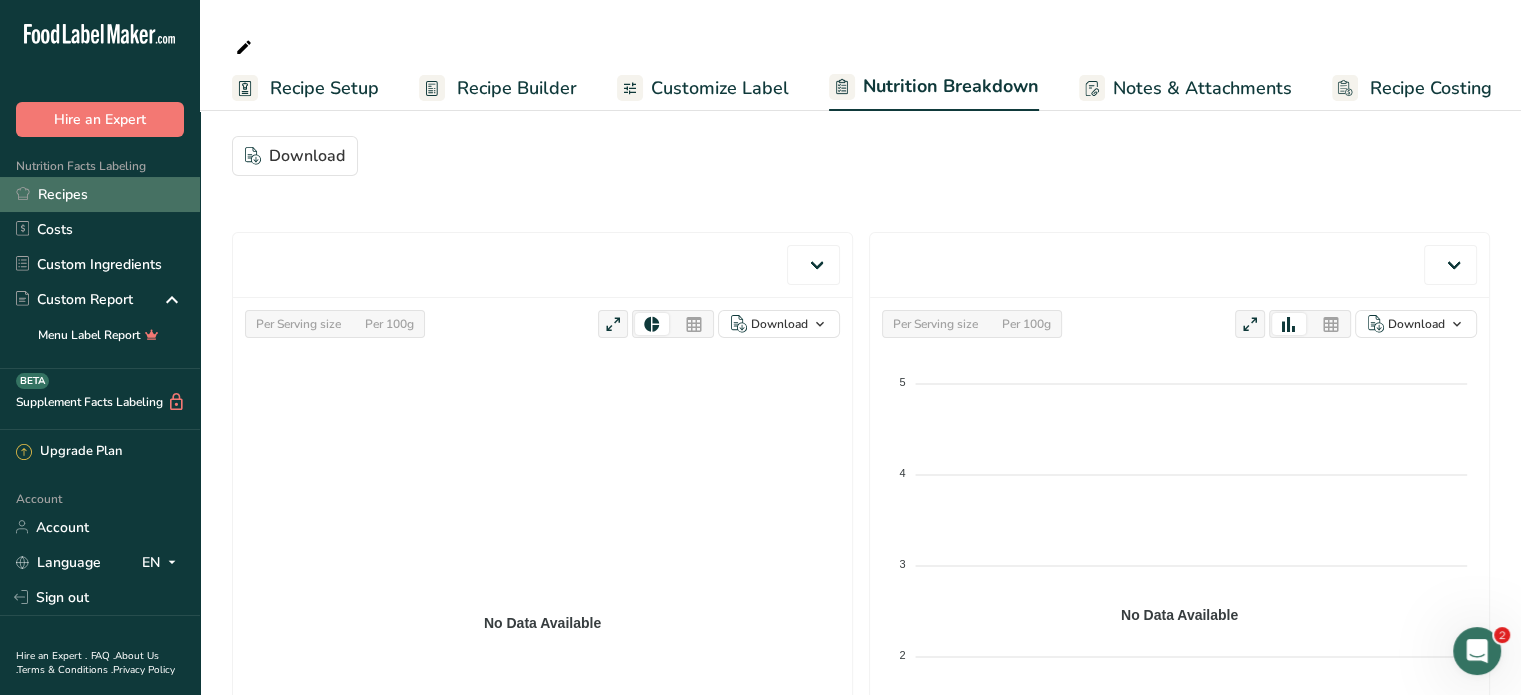 click on "Recipes" at bounding box center (100, 194) 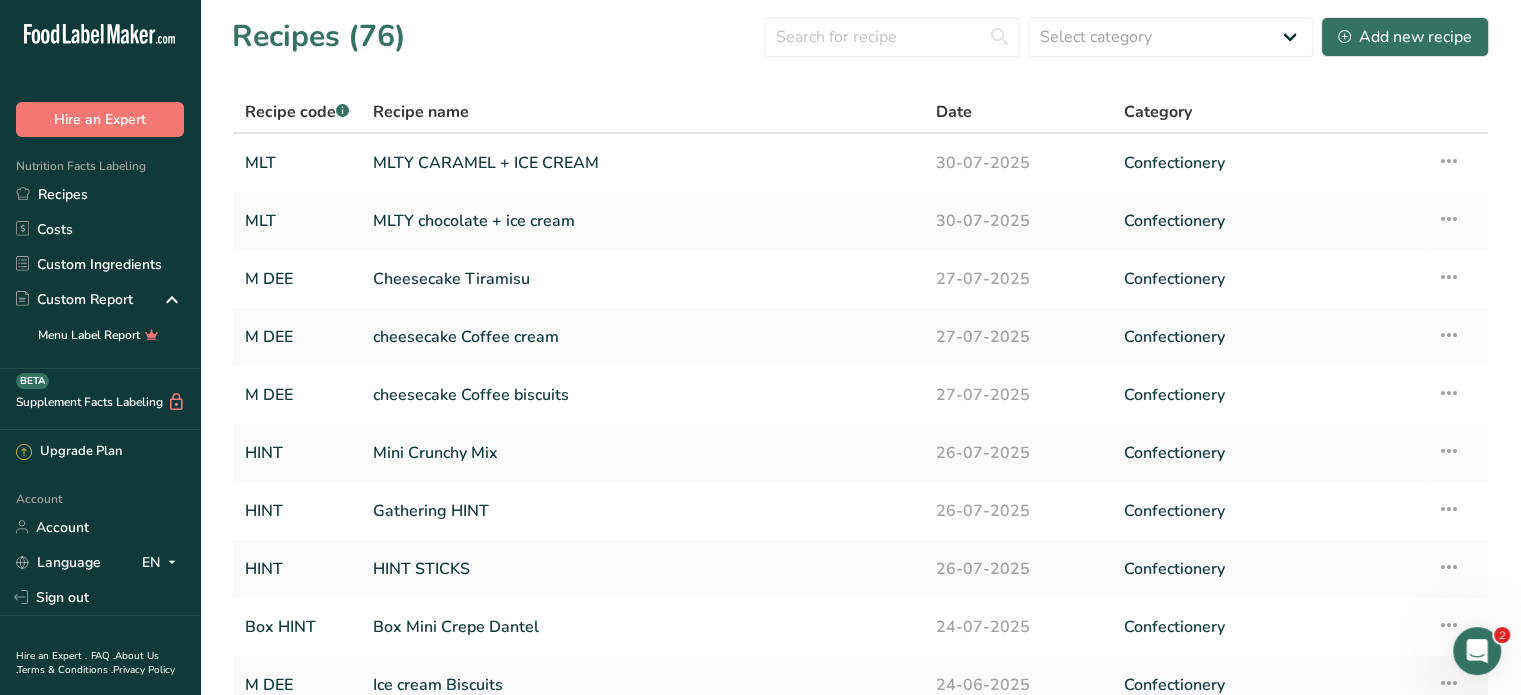 scroll, scrollTop: 0, scrollLeft: 0, axis: both 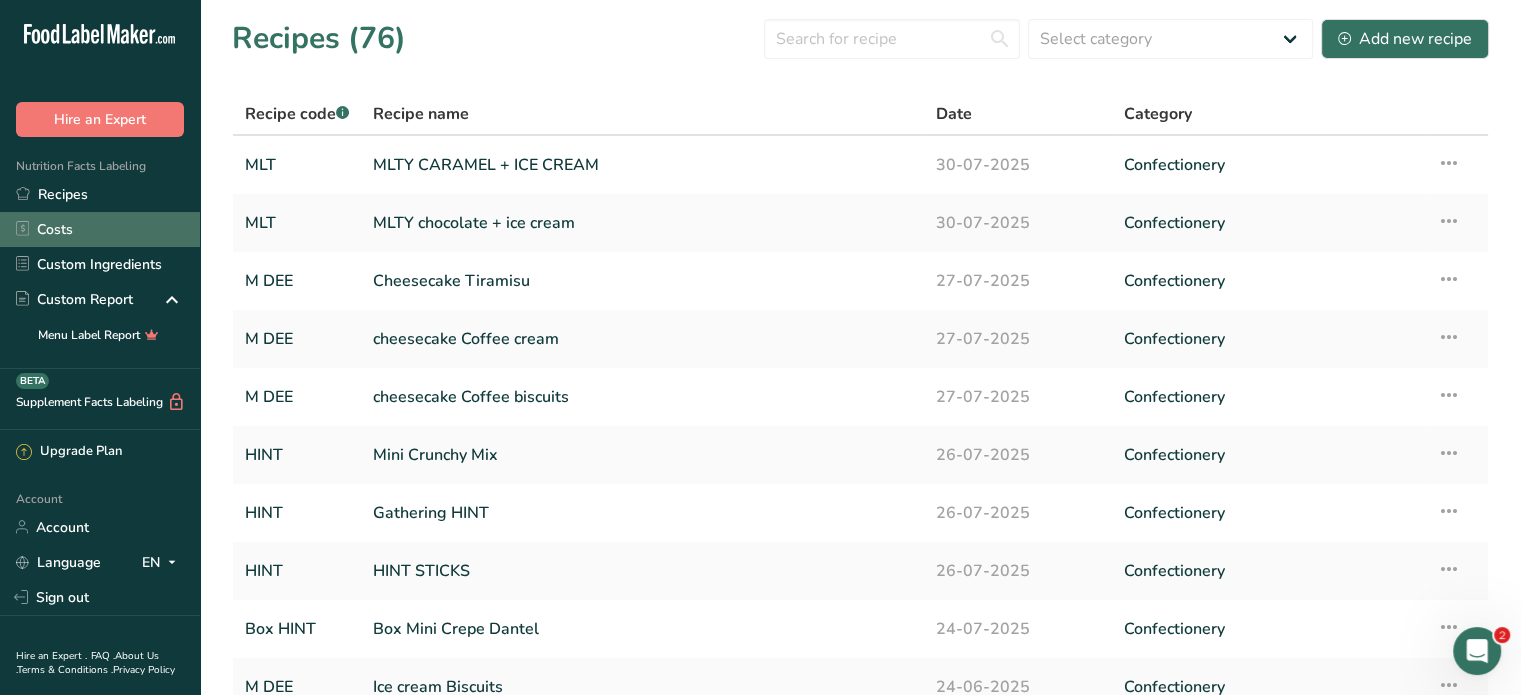 click on "Costs" at bounding box center (100, 229) 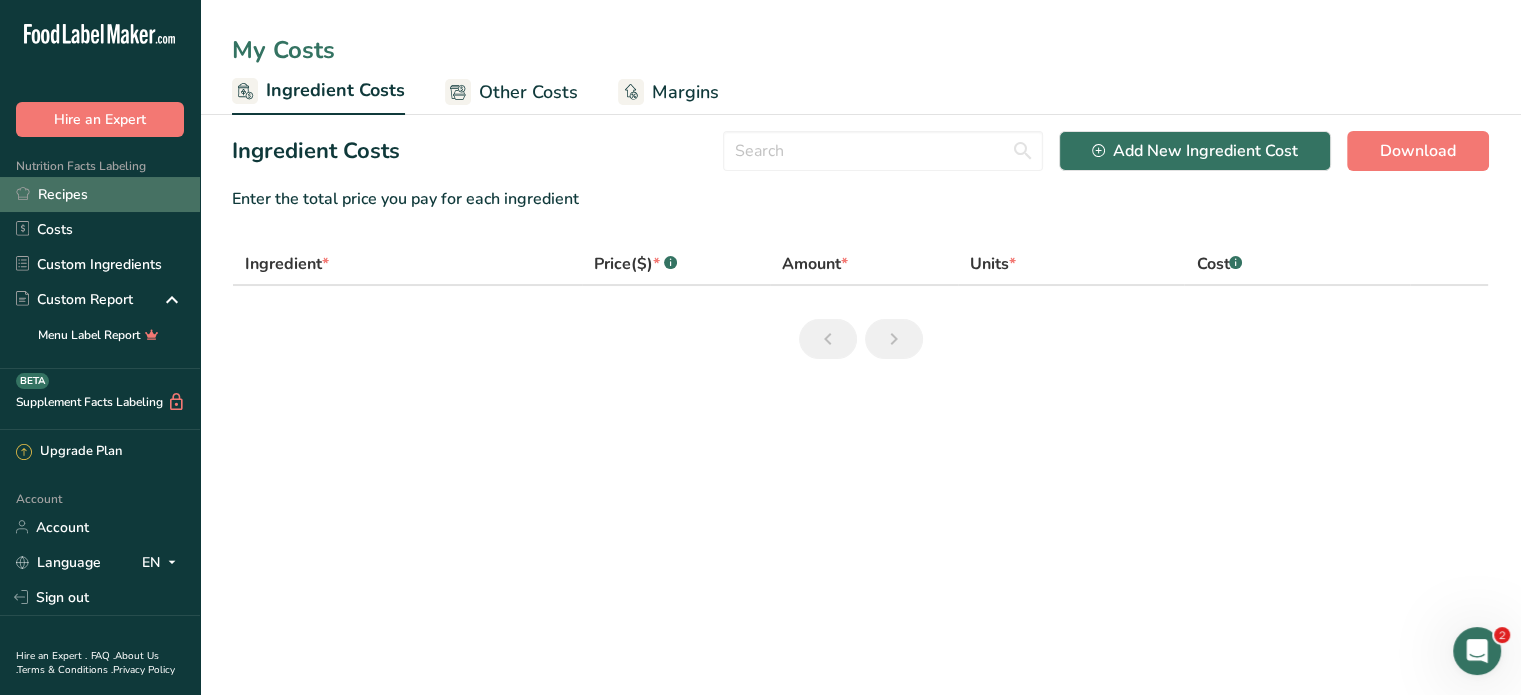 click on "Recipes" at bounding box center [100, 194] 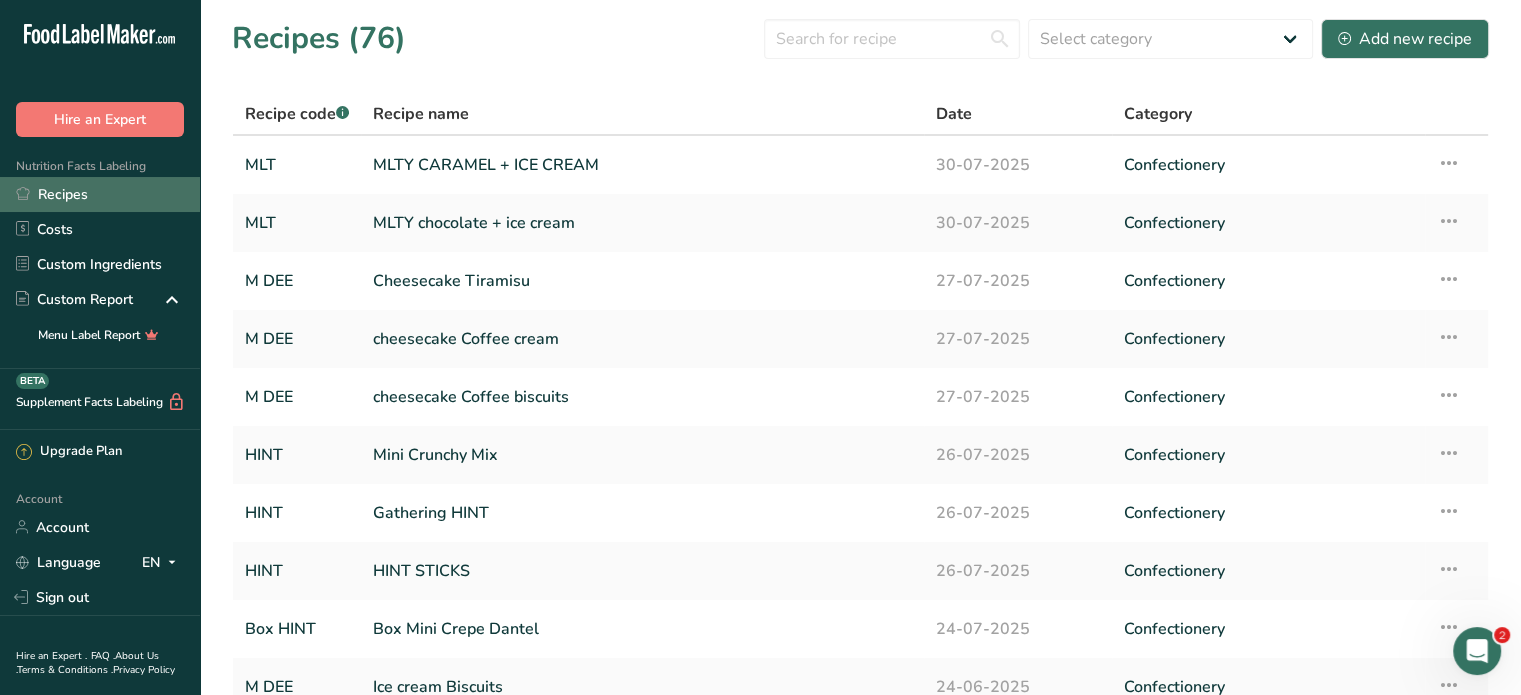 click on "Recipes" at bounding box center (100, 194) 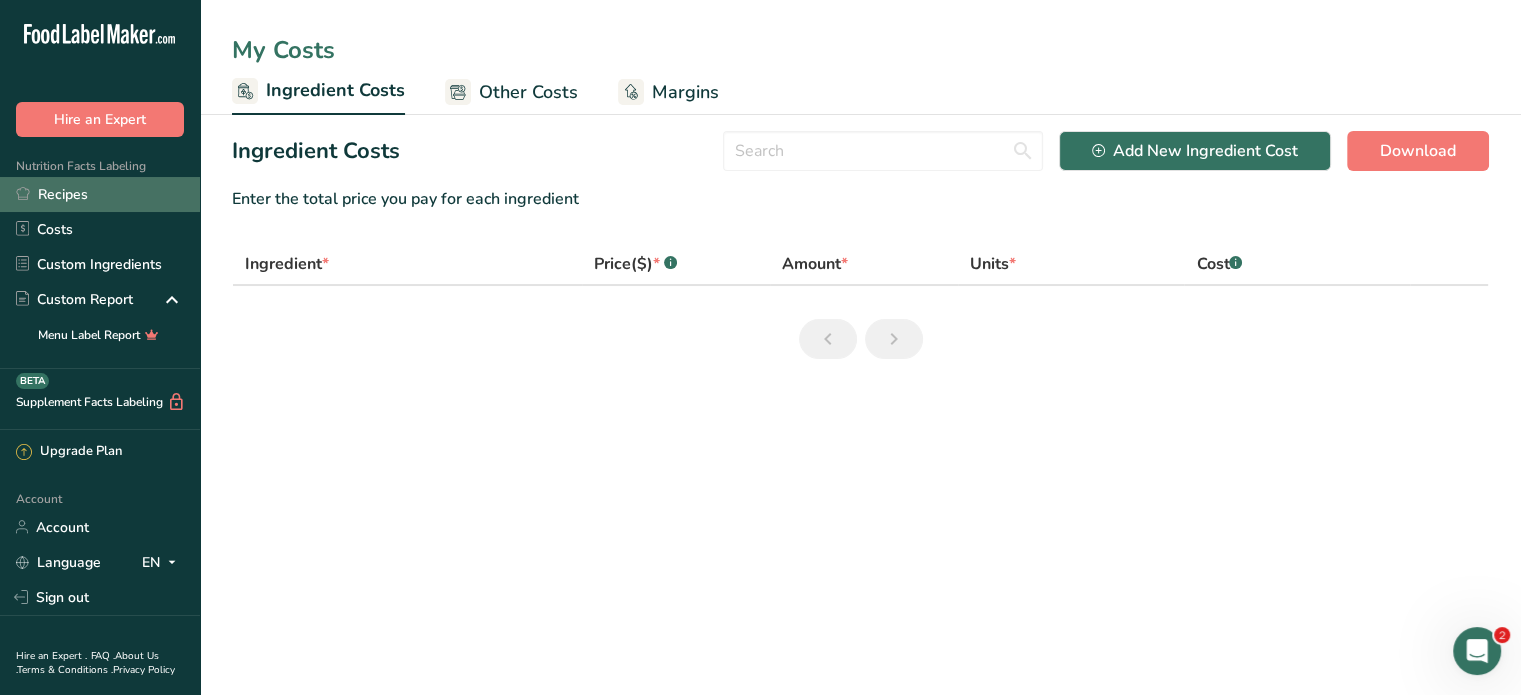 click on "Recipes" at bounding box center (100, 194) 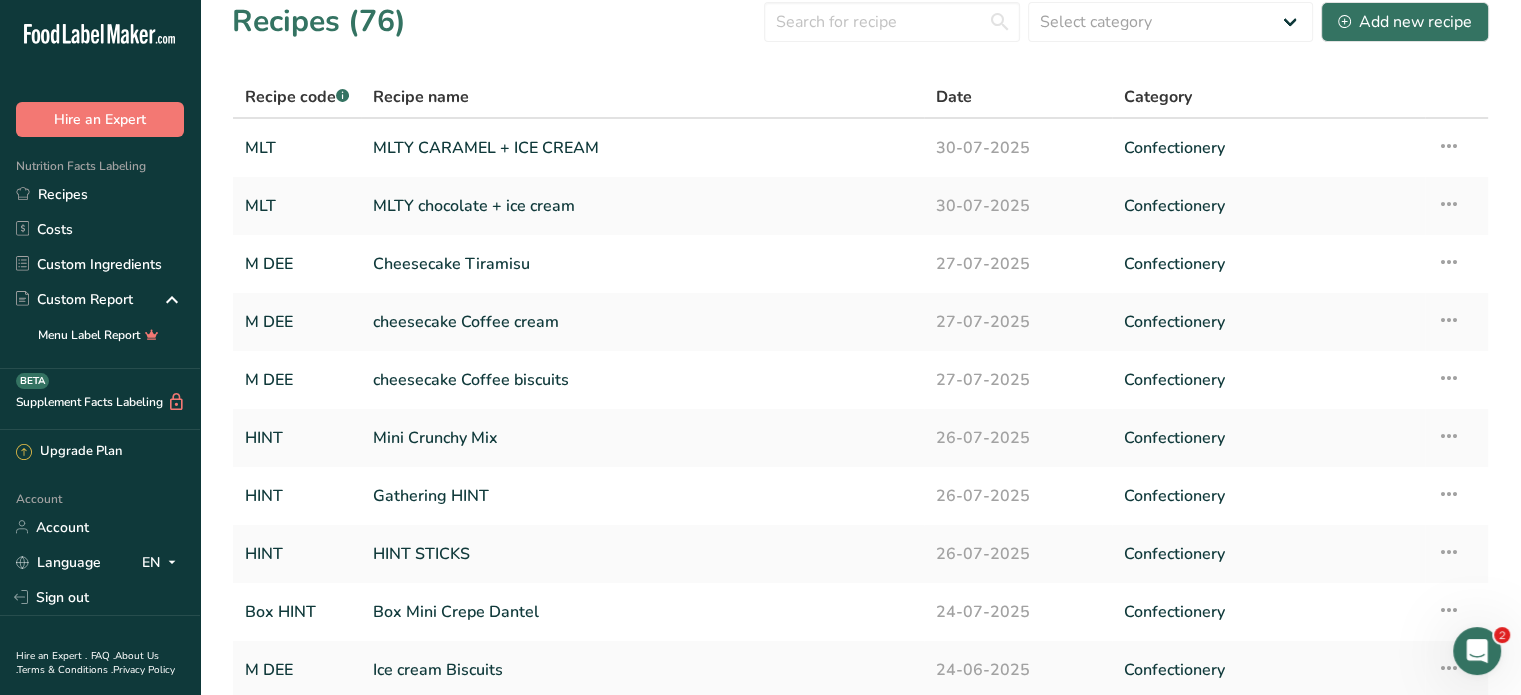 scroll, scrollTop: 0, scrollLeft: 0, axis: both 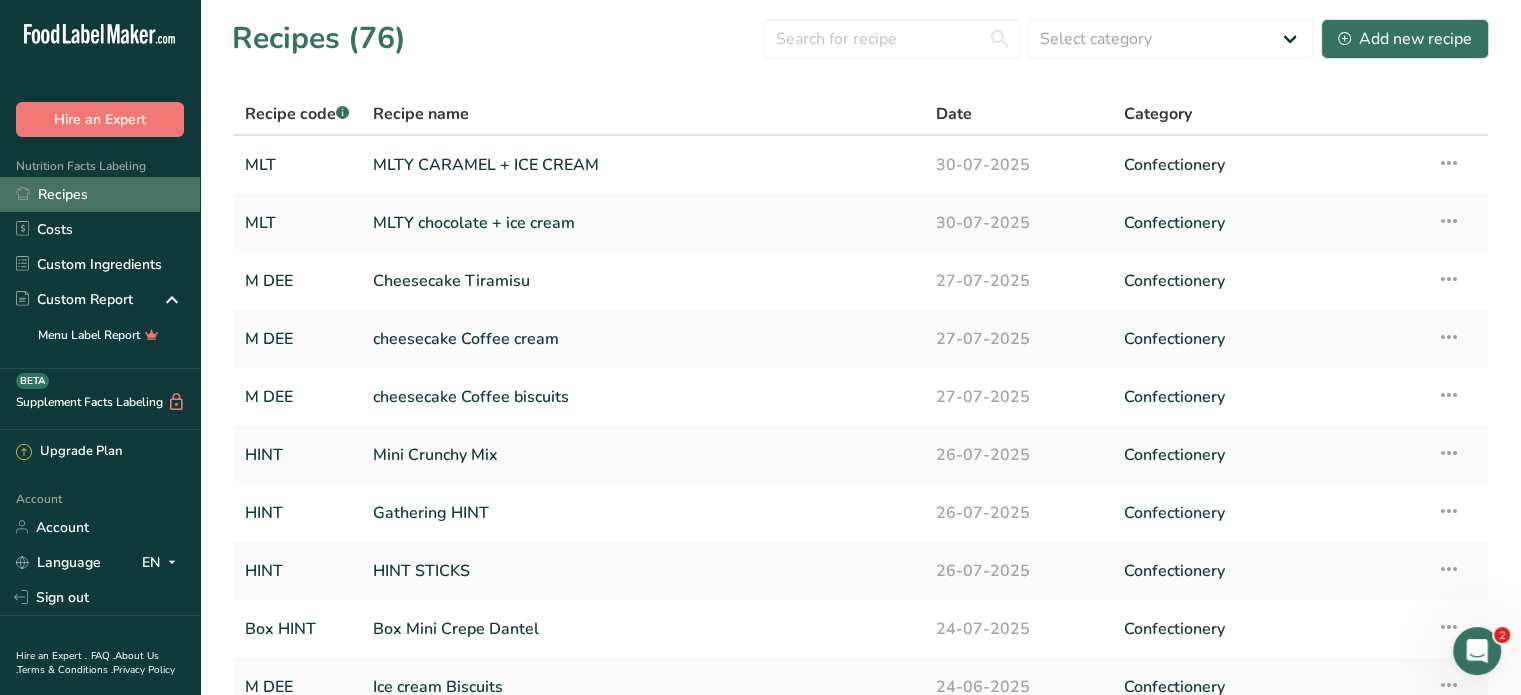 click on "Recipes" at bounding box center (100, 194) 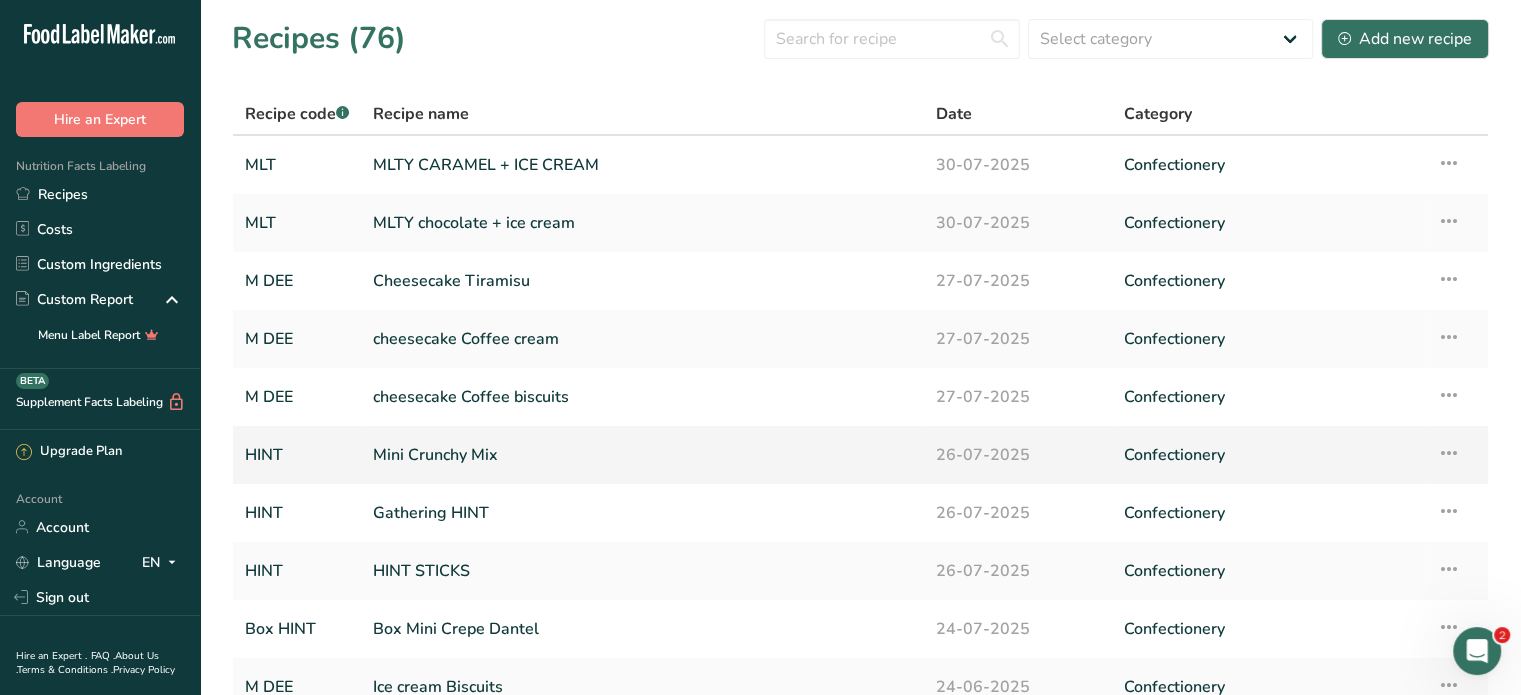 click on "Mini Crunchy Mix" at bounding box center [642, 455] 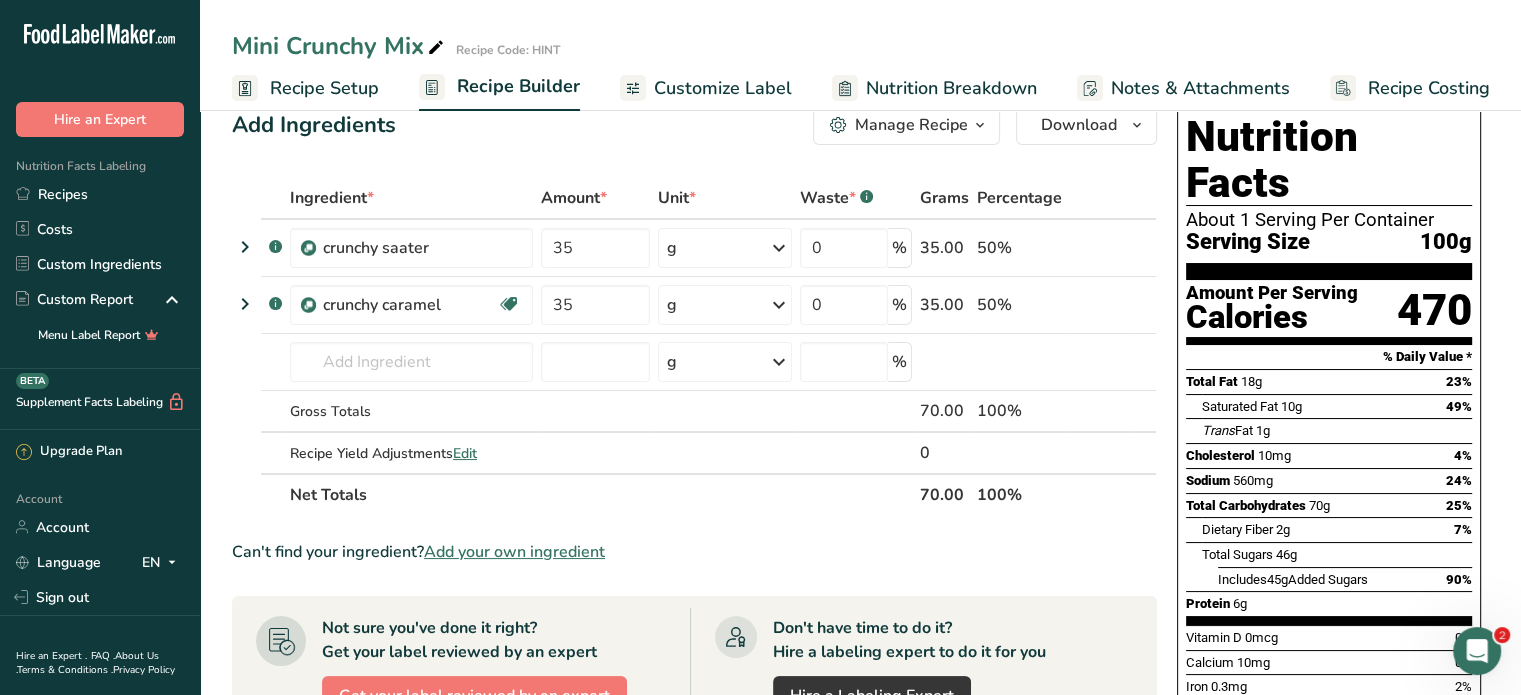 scroll, scrollTop: 0, scrollLeft: 0, axis: both 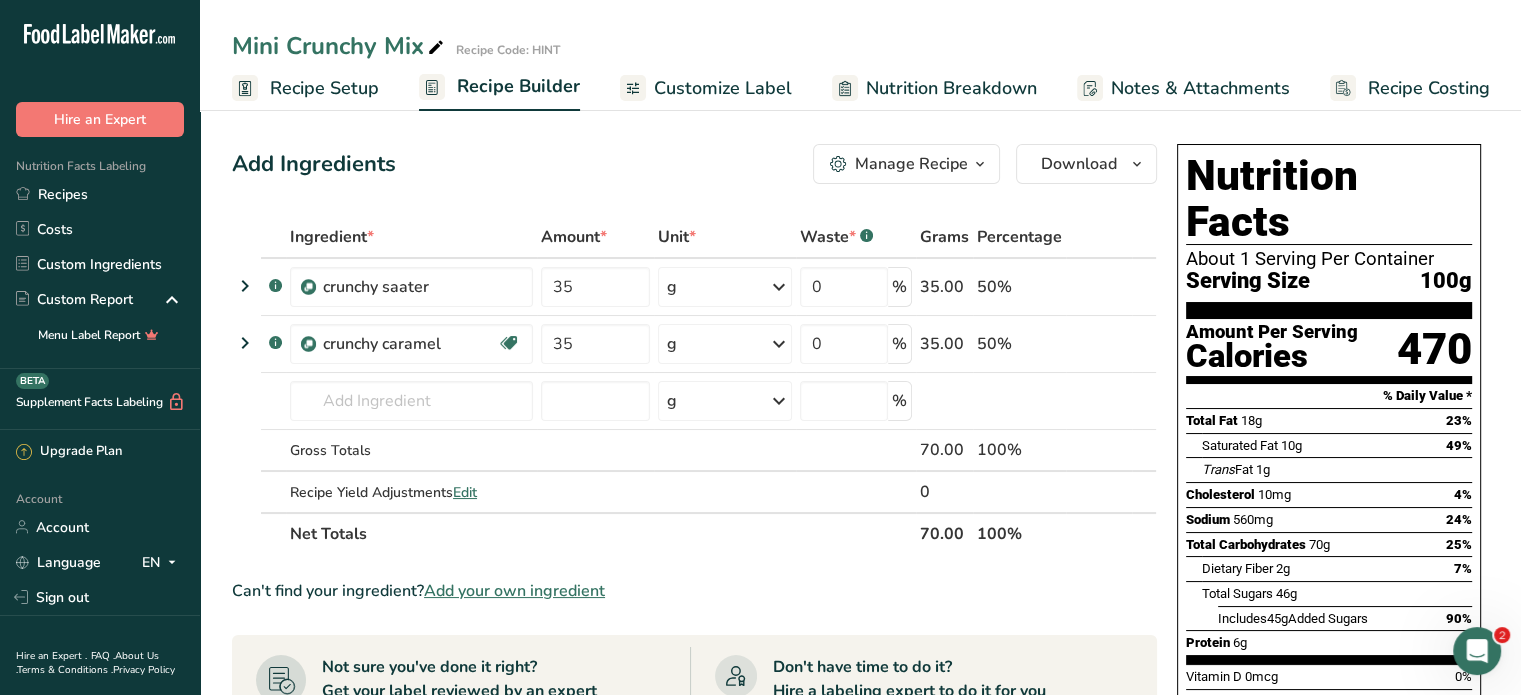 click on "Recipe Setup" at bounding box center [324, 88] 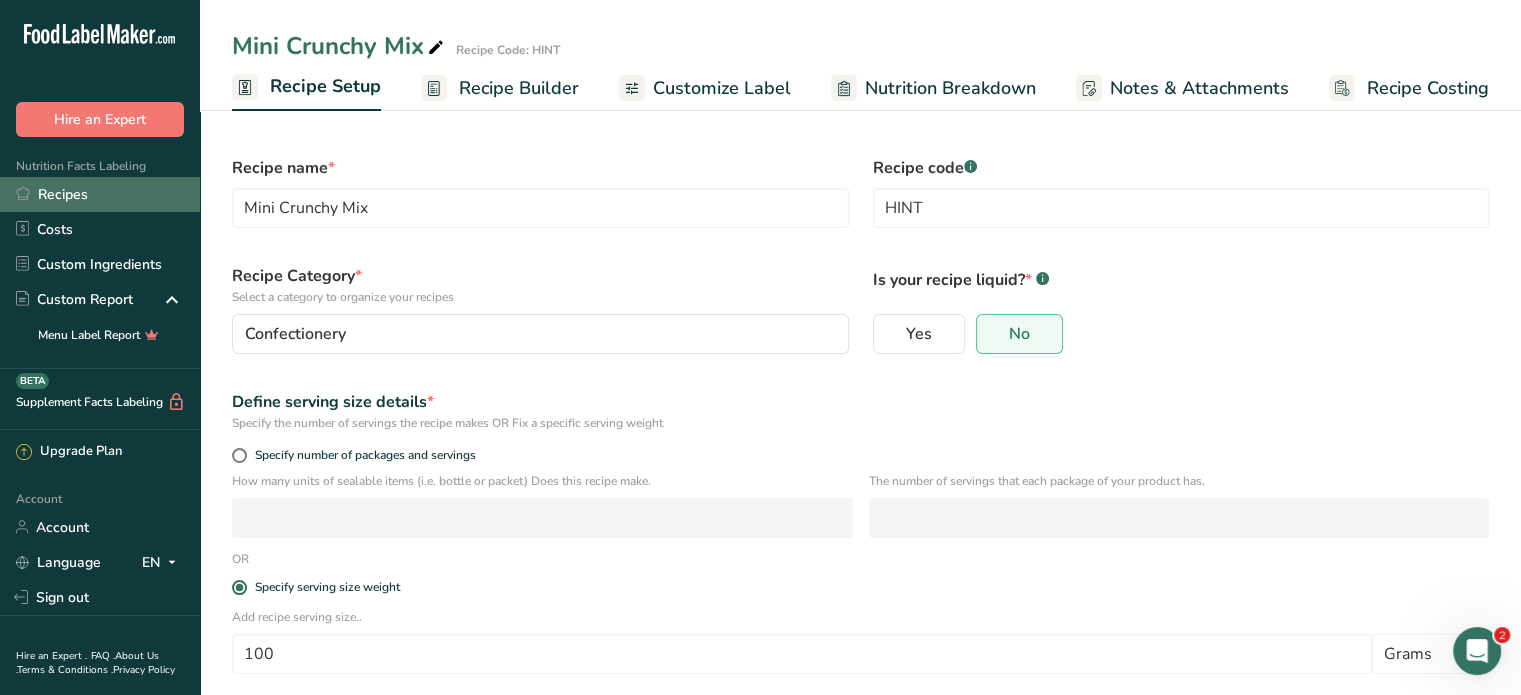 click on "Recipes" at bounding box center (100, 194) 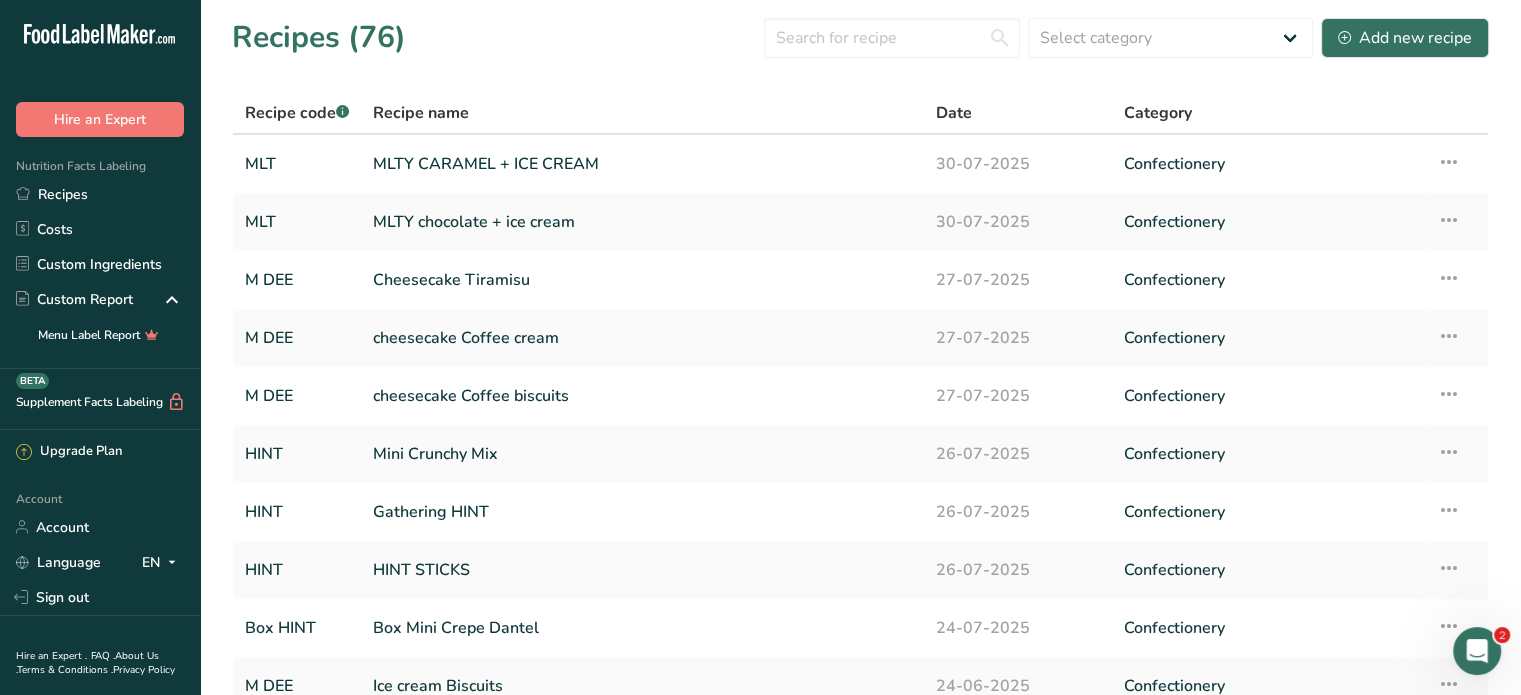 scroll, scrollTop: 0, scrollLeft: 0, axis: both 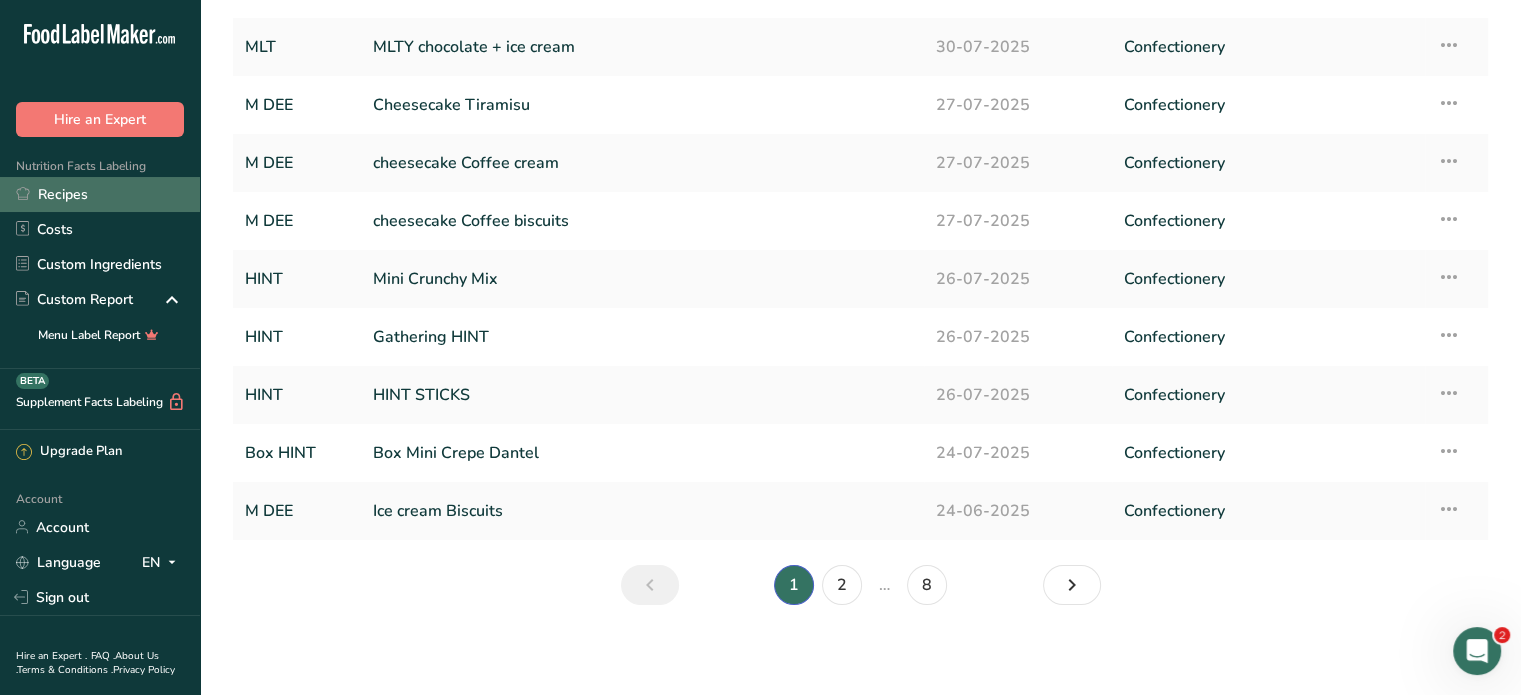 click on "Recipes" at bounding box center [100, 194] 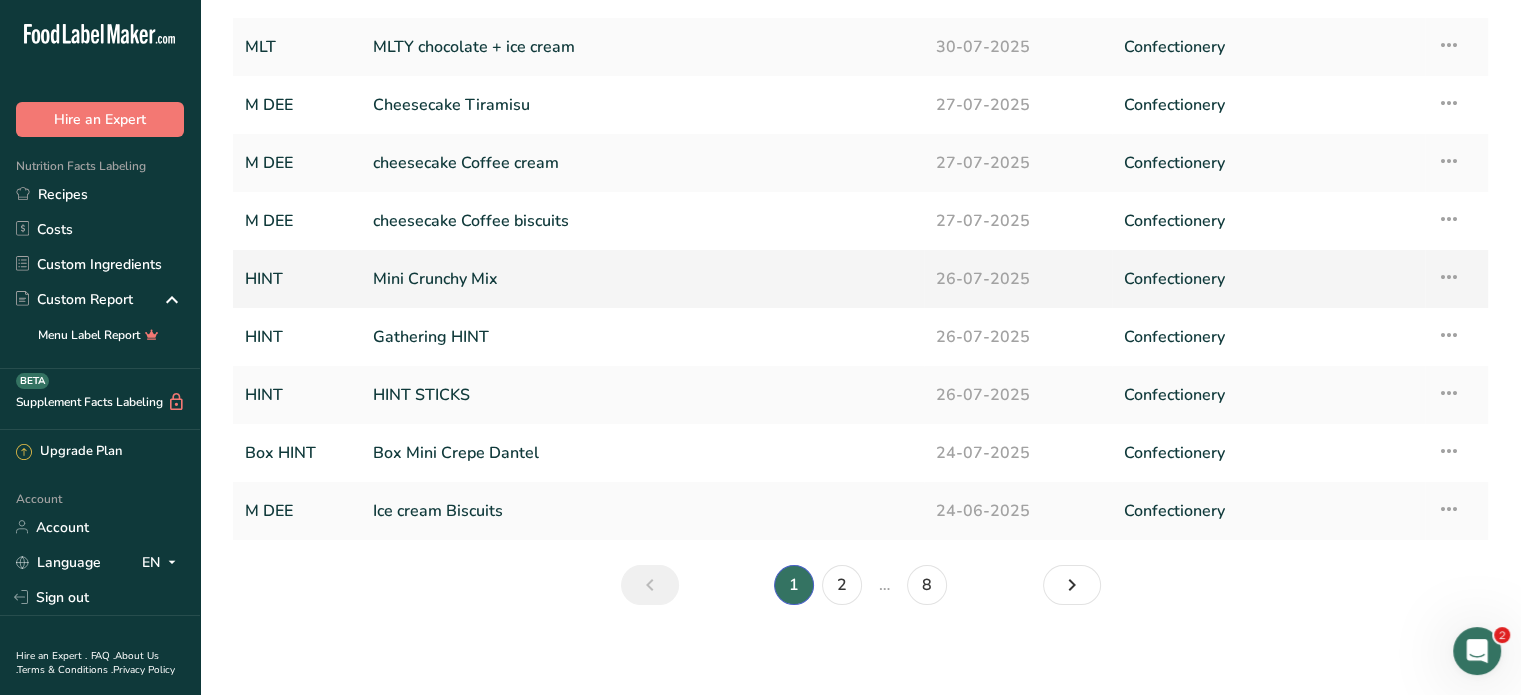 click on "Mini Crunchy Mix" at bounding box center [642, 279] 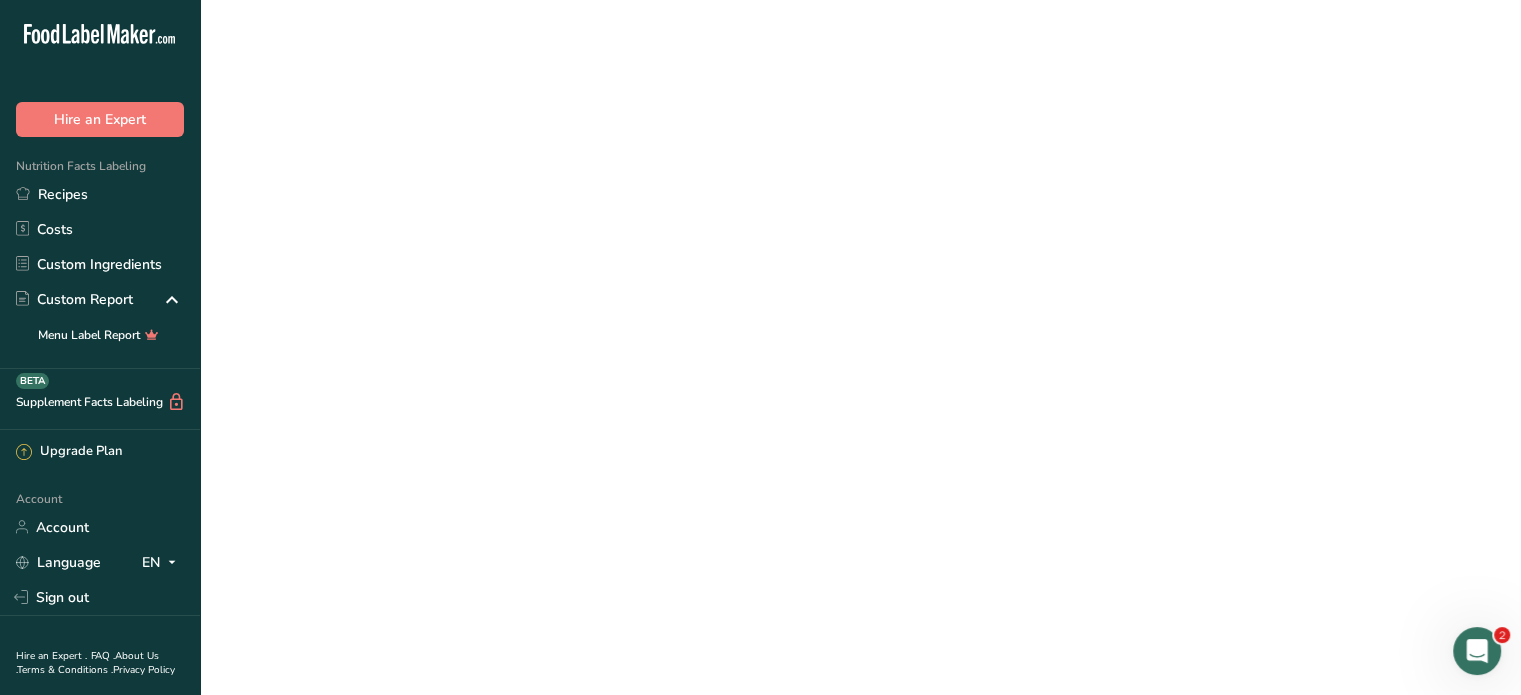 scroll, scrollTop: 0, scrollLeft: 0, axis: both 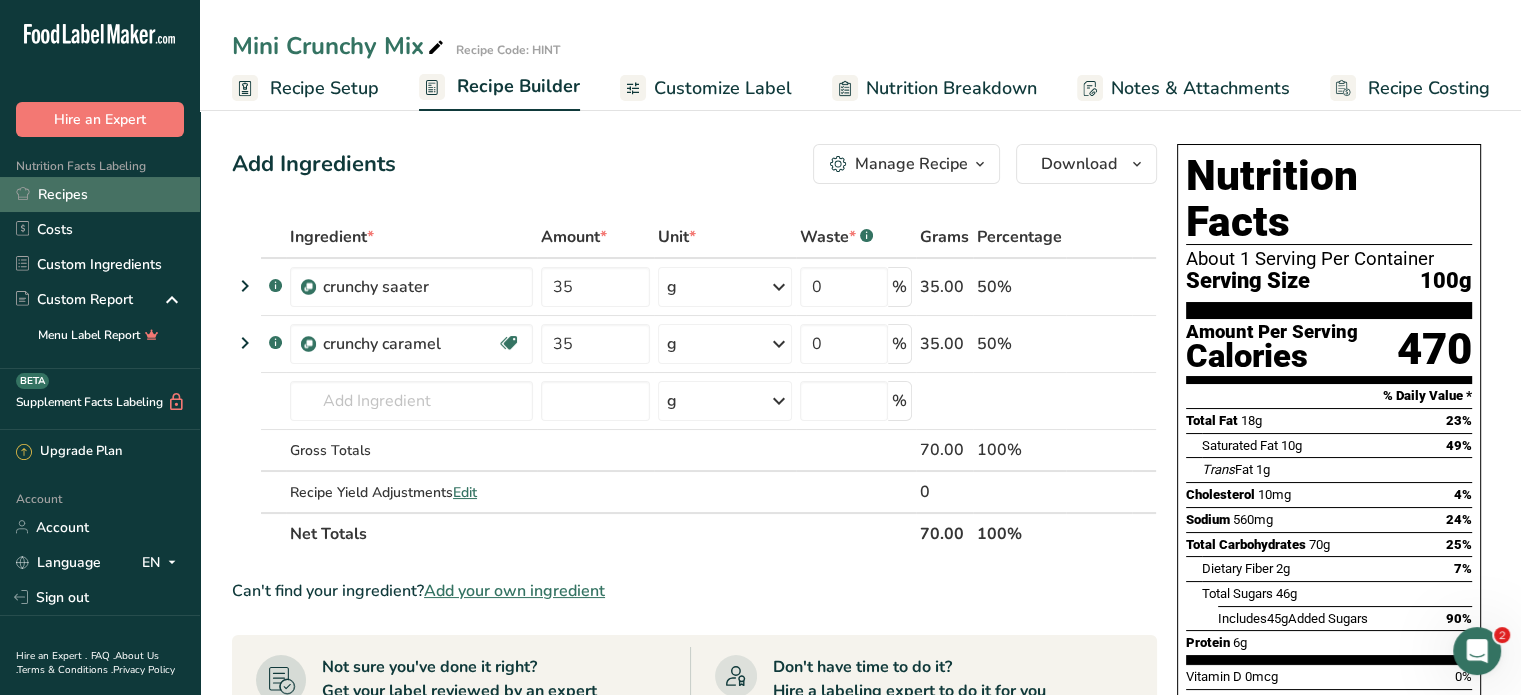 click on "Recipes" at bounding box center [100, 194] 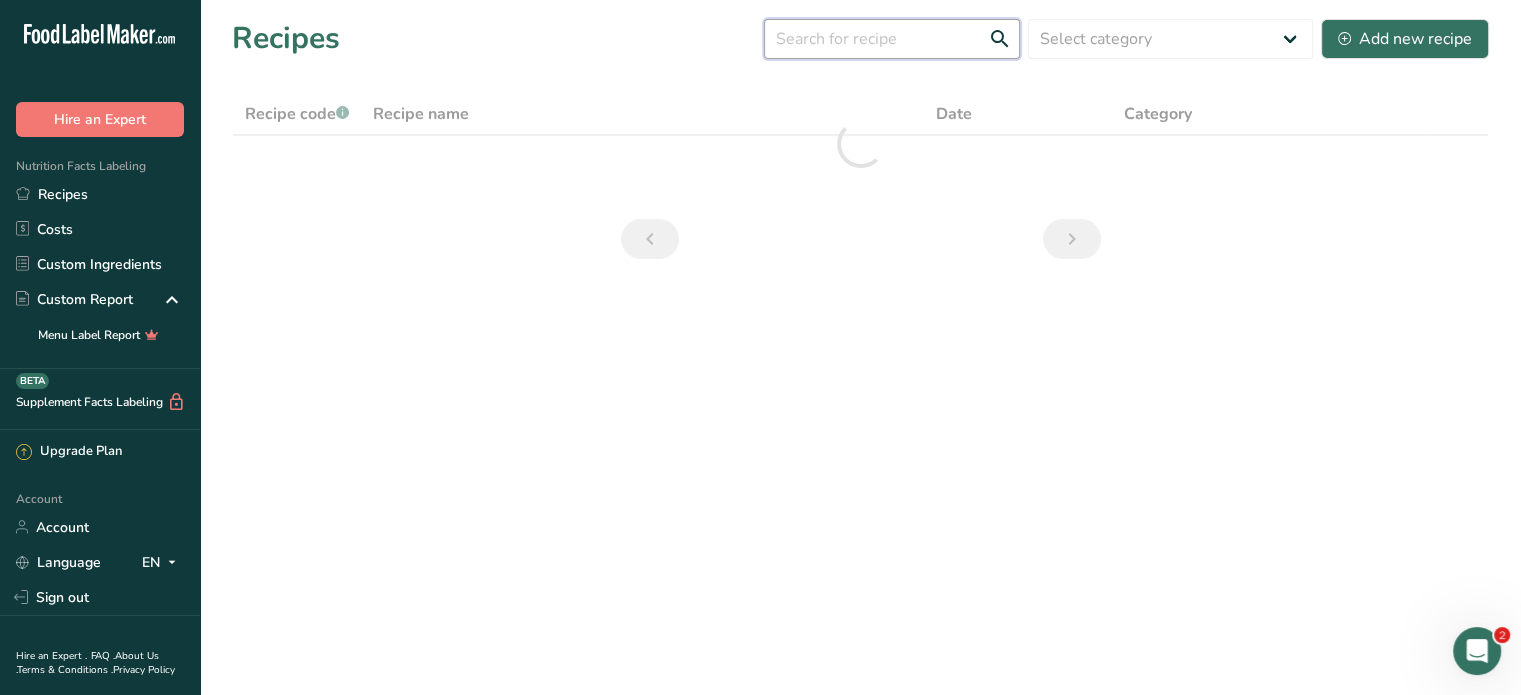 click at bounding box center [892, 39] 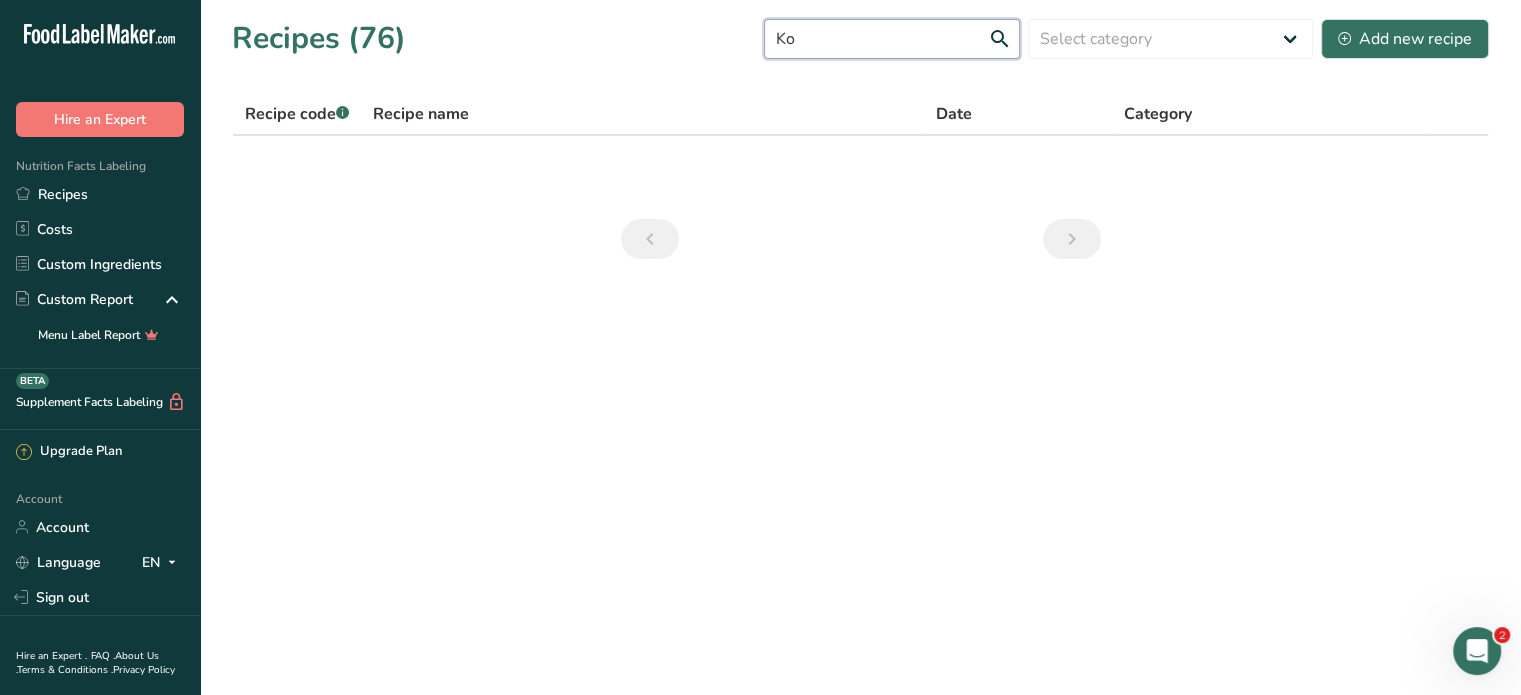type on "K" 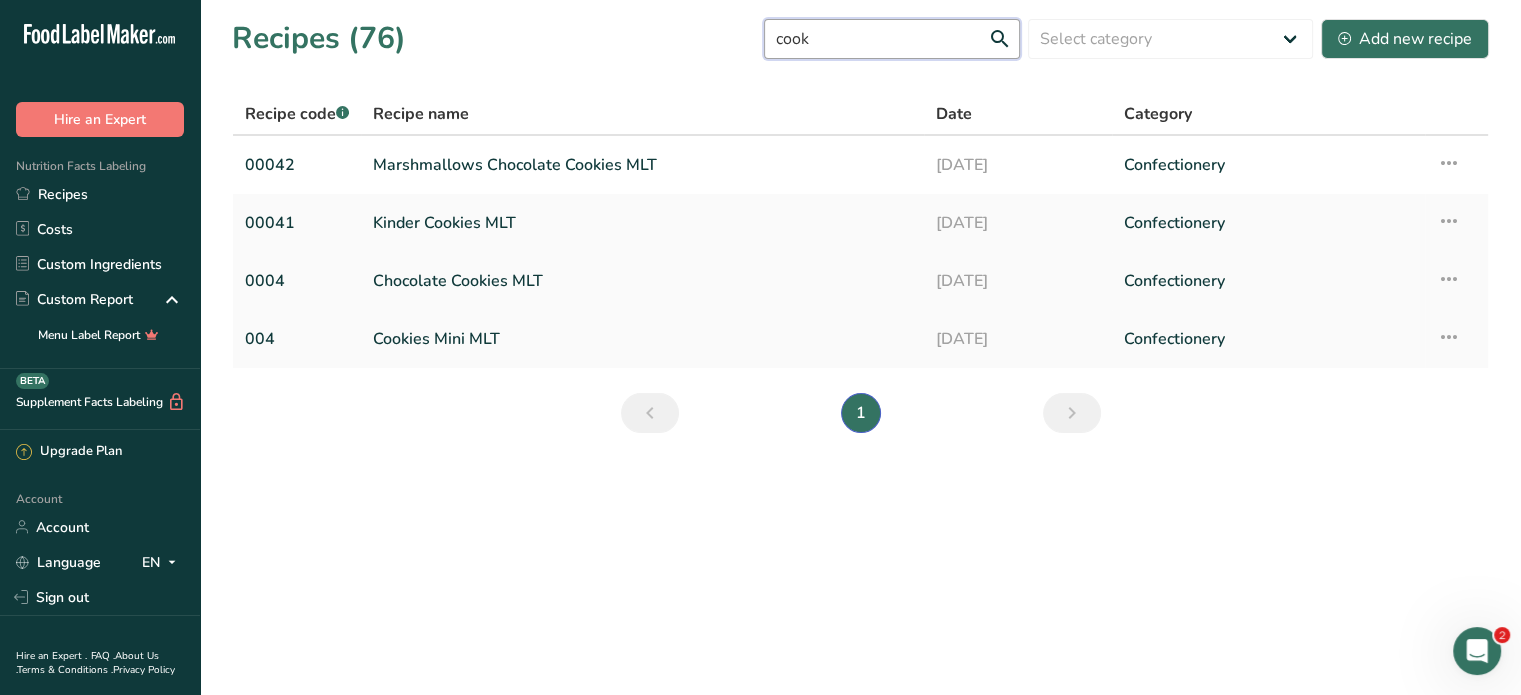 type on "cook" 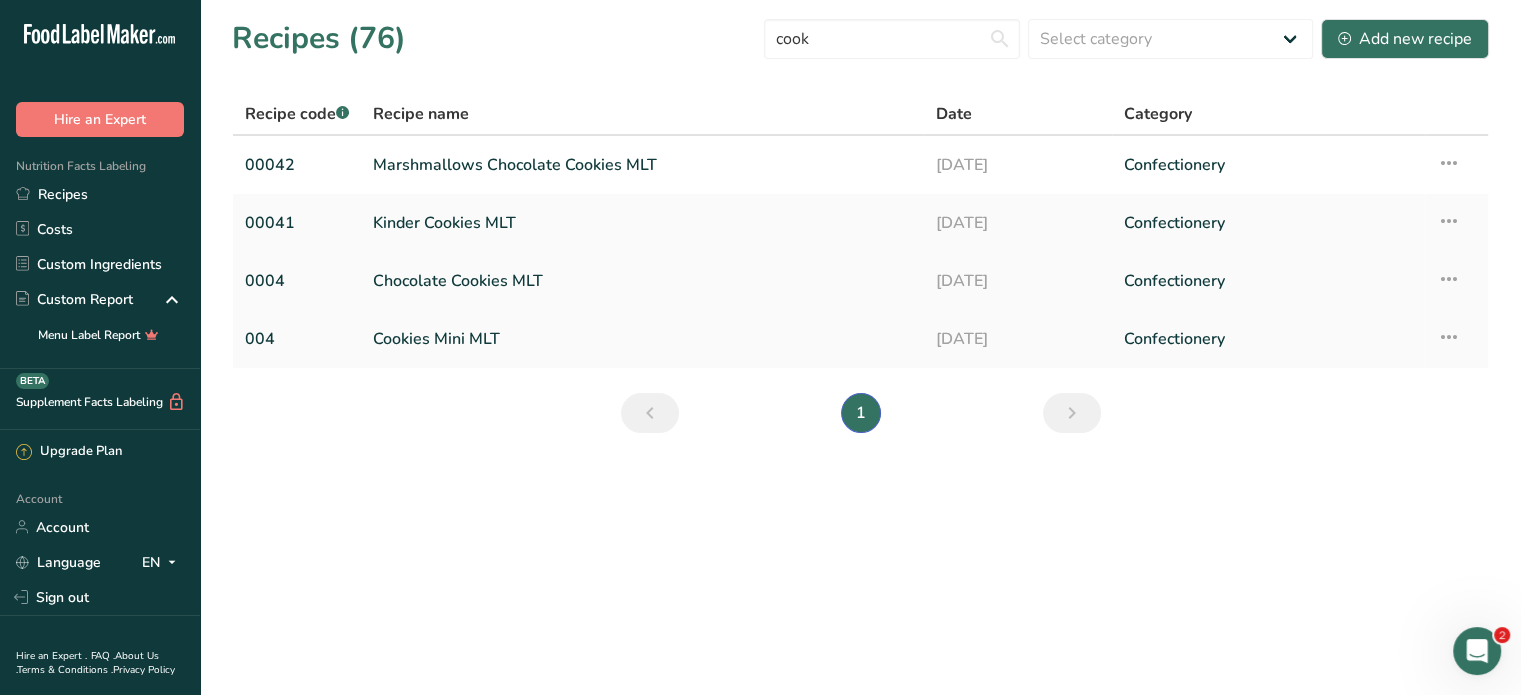 click on "Chocolate Cookies MLT" at bounding box center (642, 281) 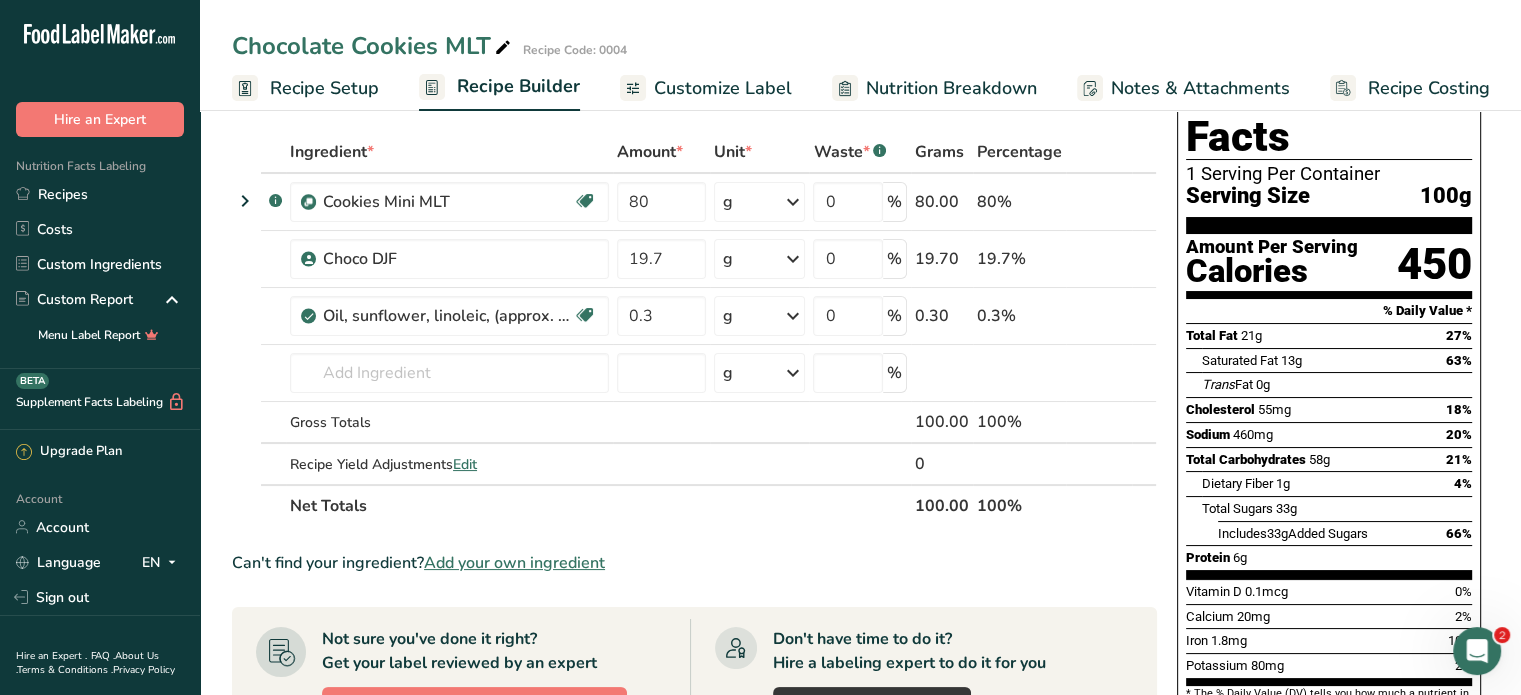 scroll, scrollTop: 77, scrollLeft: 0, axis: vertical 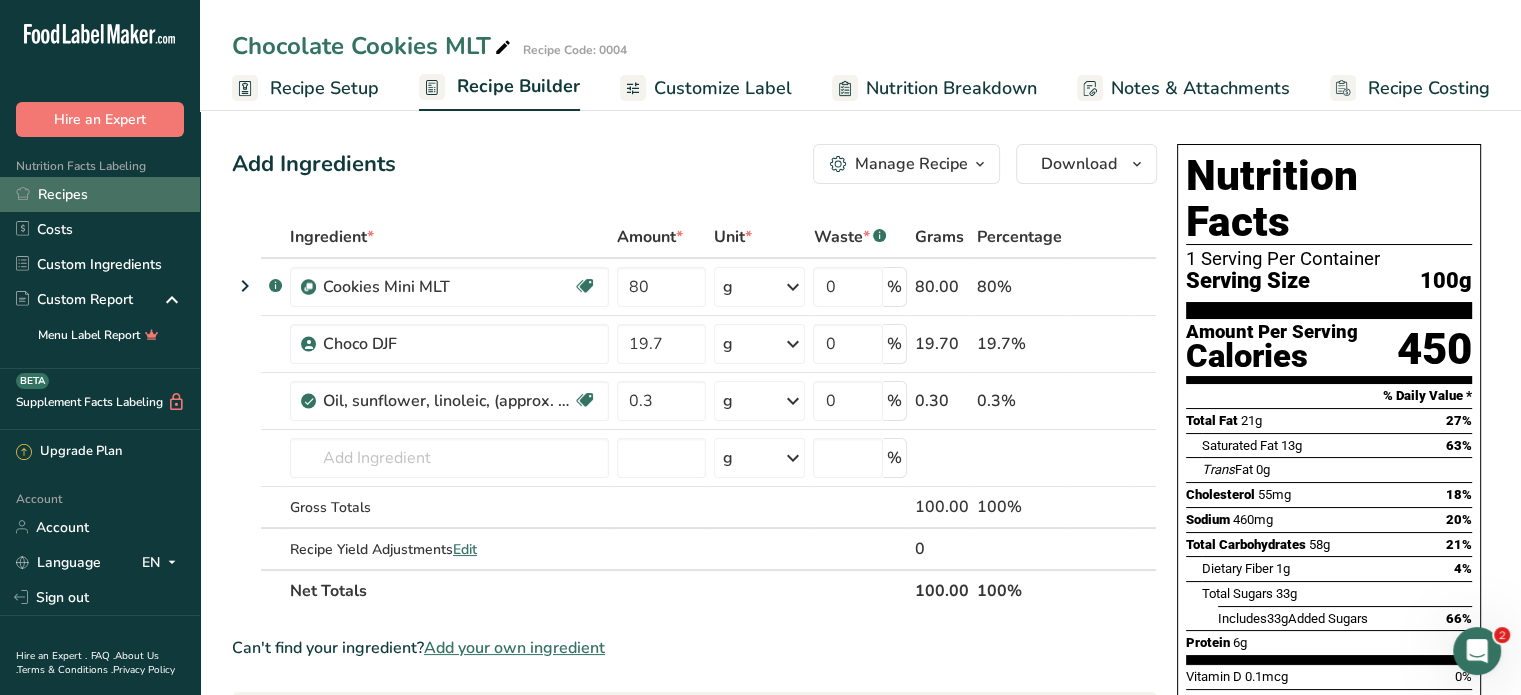 click on "Recipes" at bounding box center [100, 194] 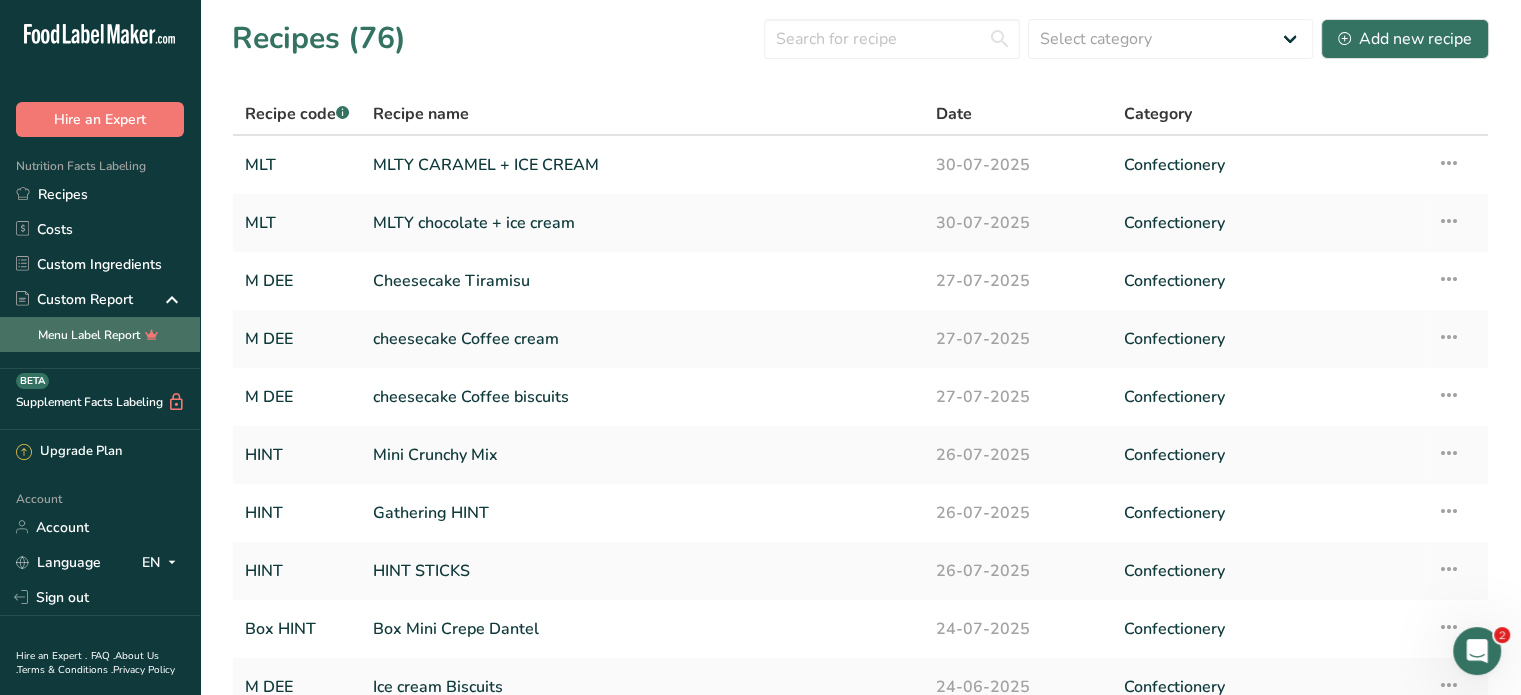 click on "Menu Label Report" at bounding box center (100, 334) 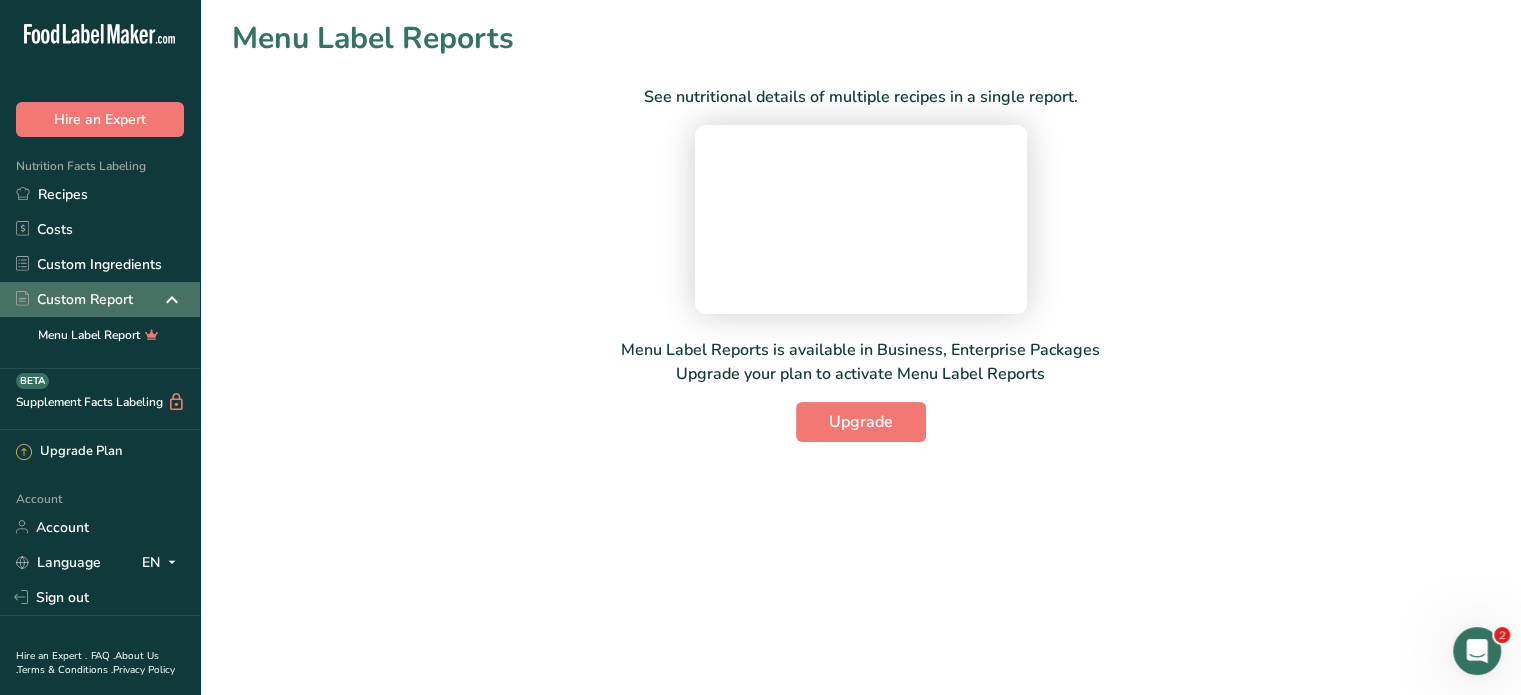 click on "Custom Report" at bounding box center (74, 299) 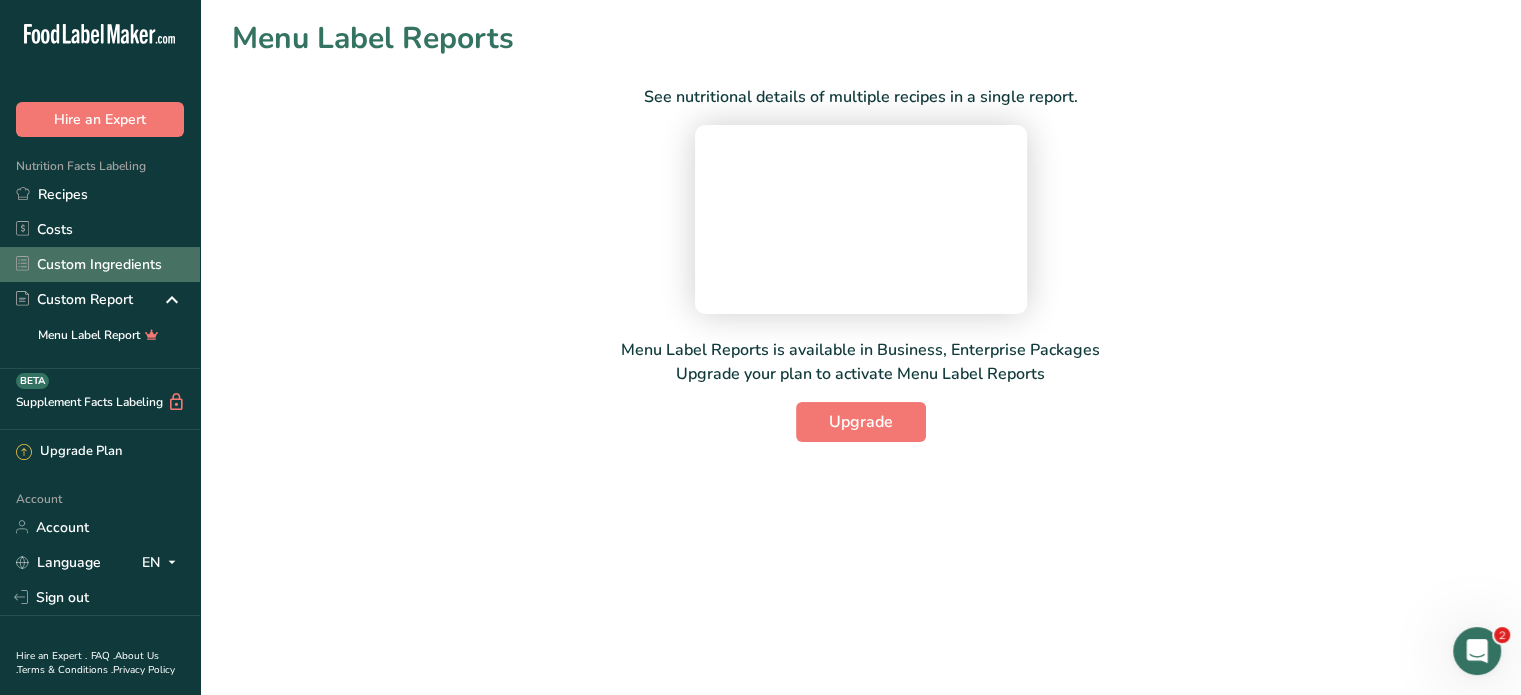 click on "Custom Ingredients" at bounding box center [100, 264] 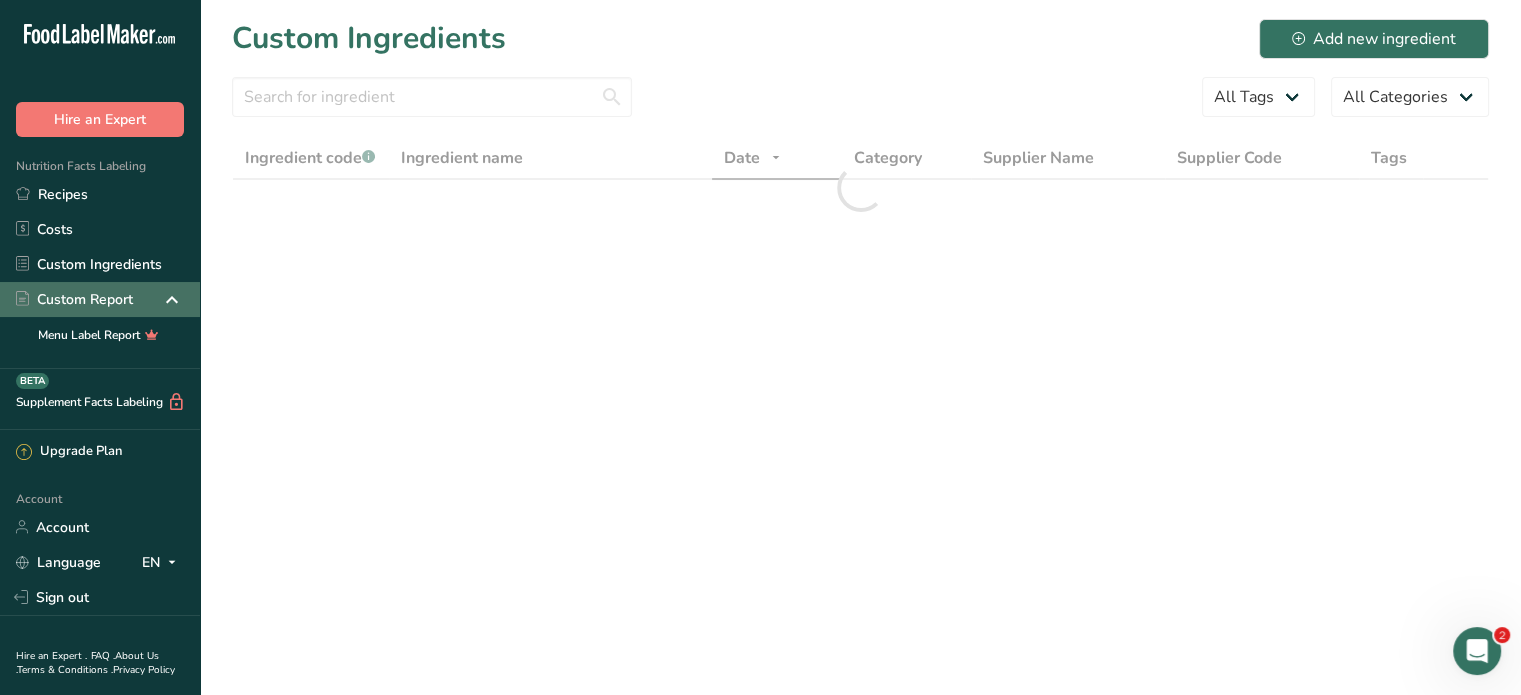 click on "Custom Report" at bounding box center [74, 299] 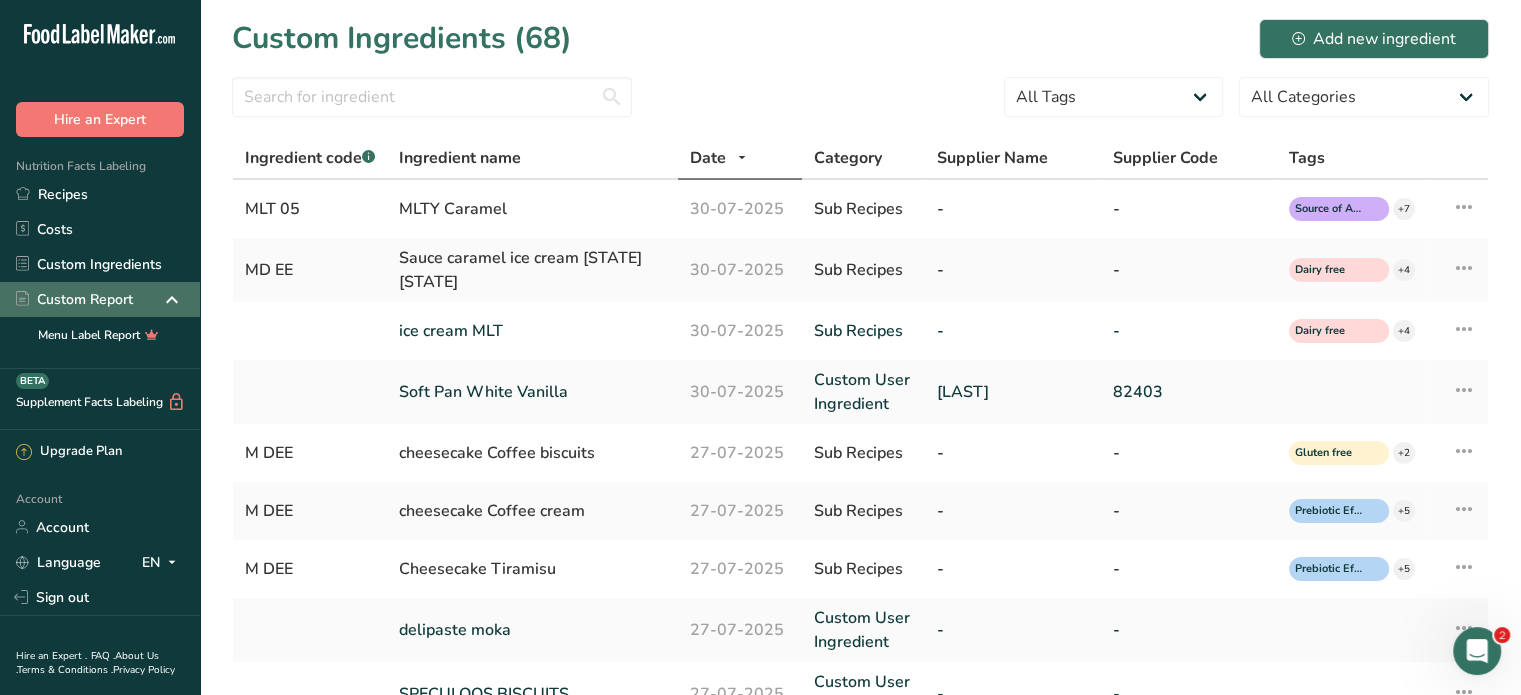 click on "Custom Report" at bounding box center [74, 299] 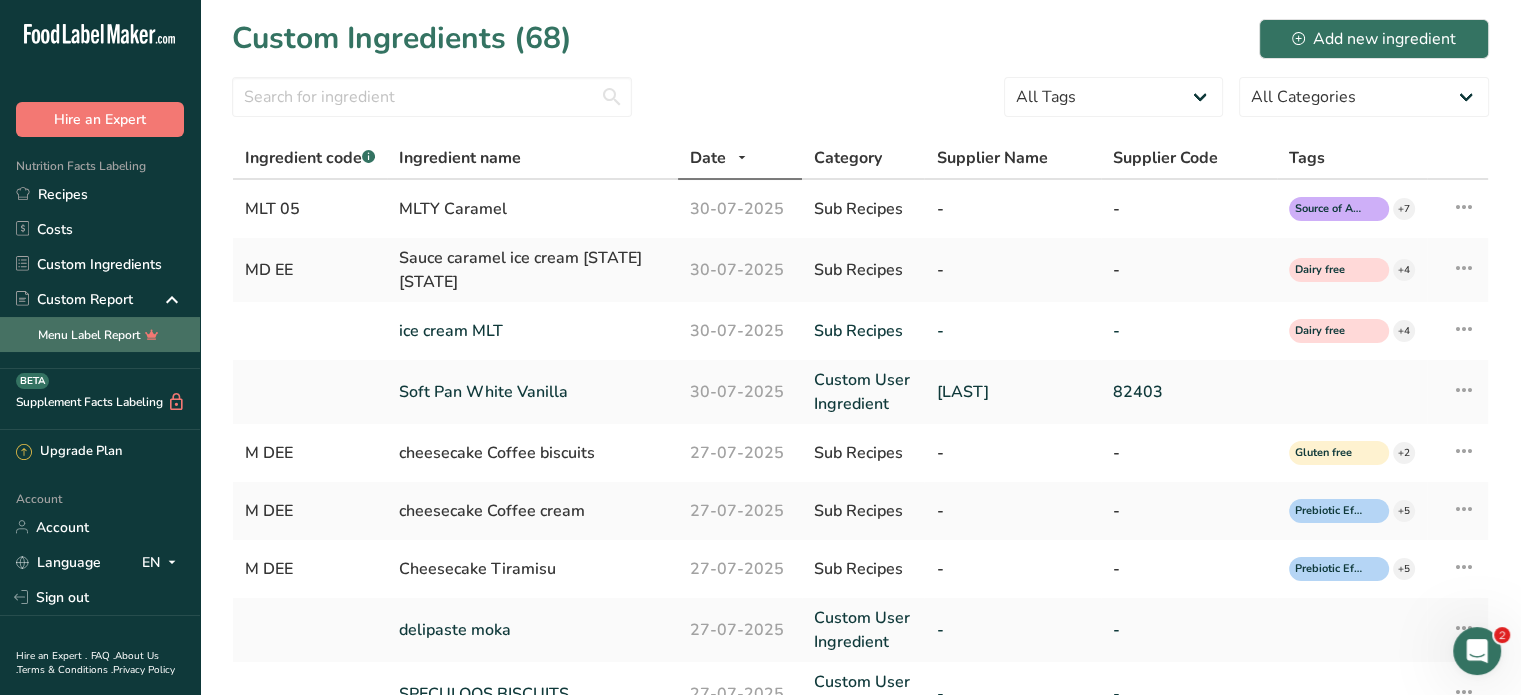 click on "Menu Label Report" at bounding box center [100, 334] 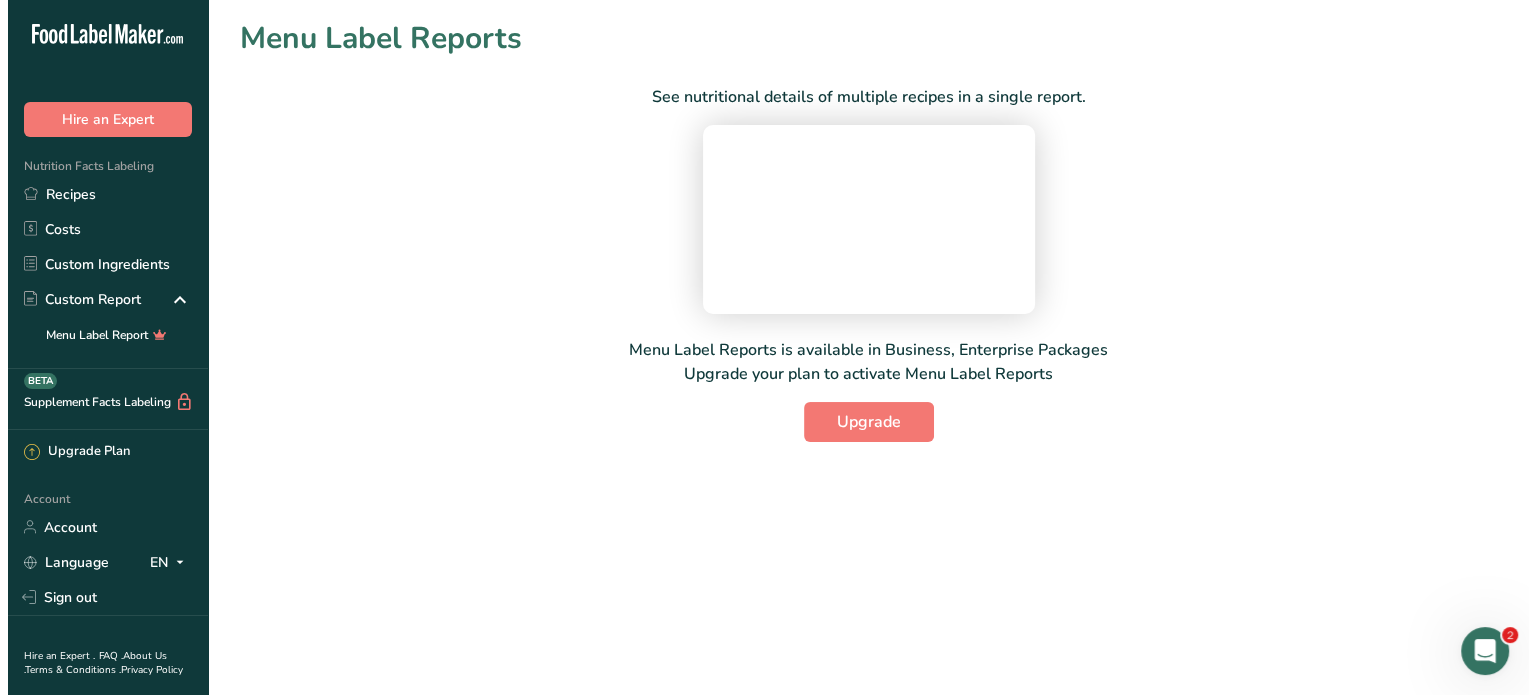 scroll, scrollTop: 73, scrollLeft: 0, axis: vertical 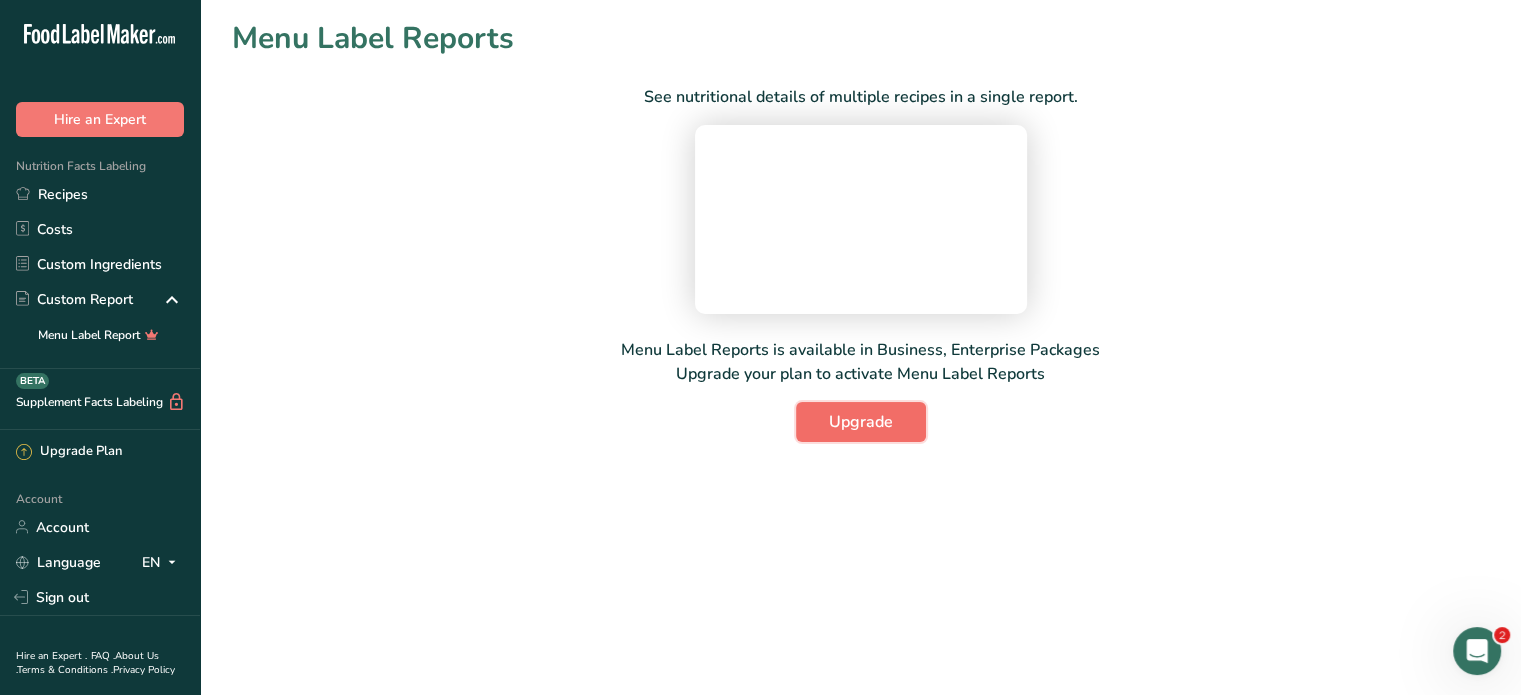 click on "Upgrade" at bounding box center (861, 422) 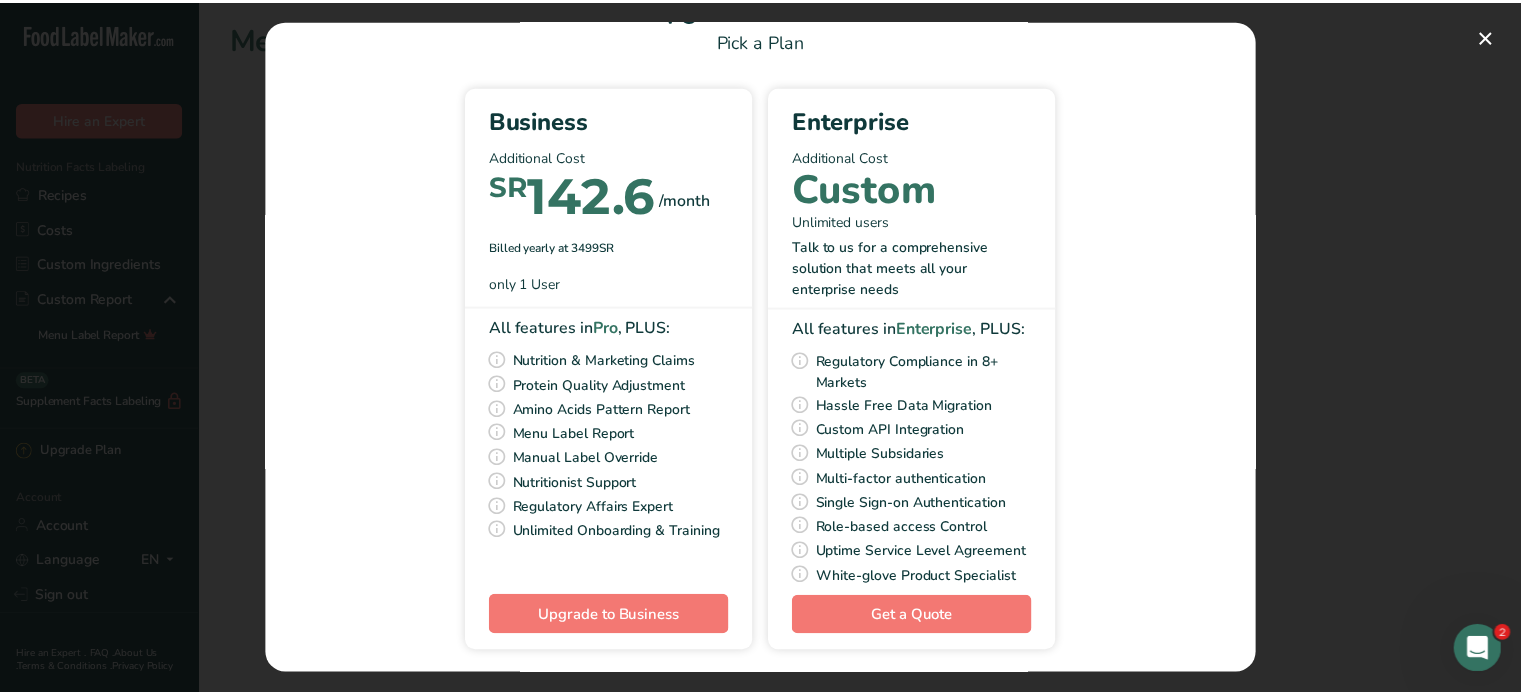 scroll, scrollTop: 64, scrollLeft: 0, axis: vertical 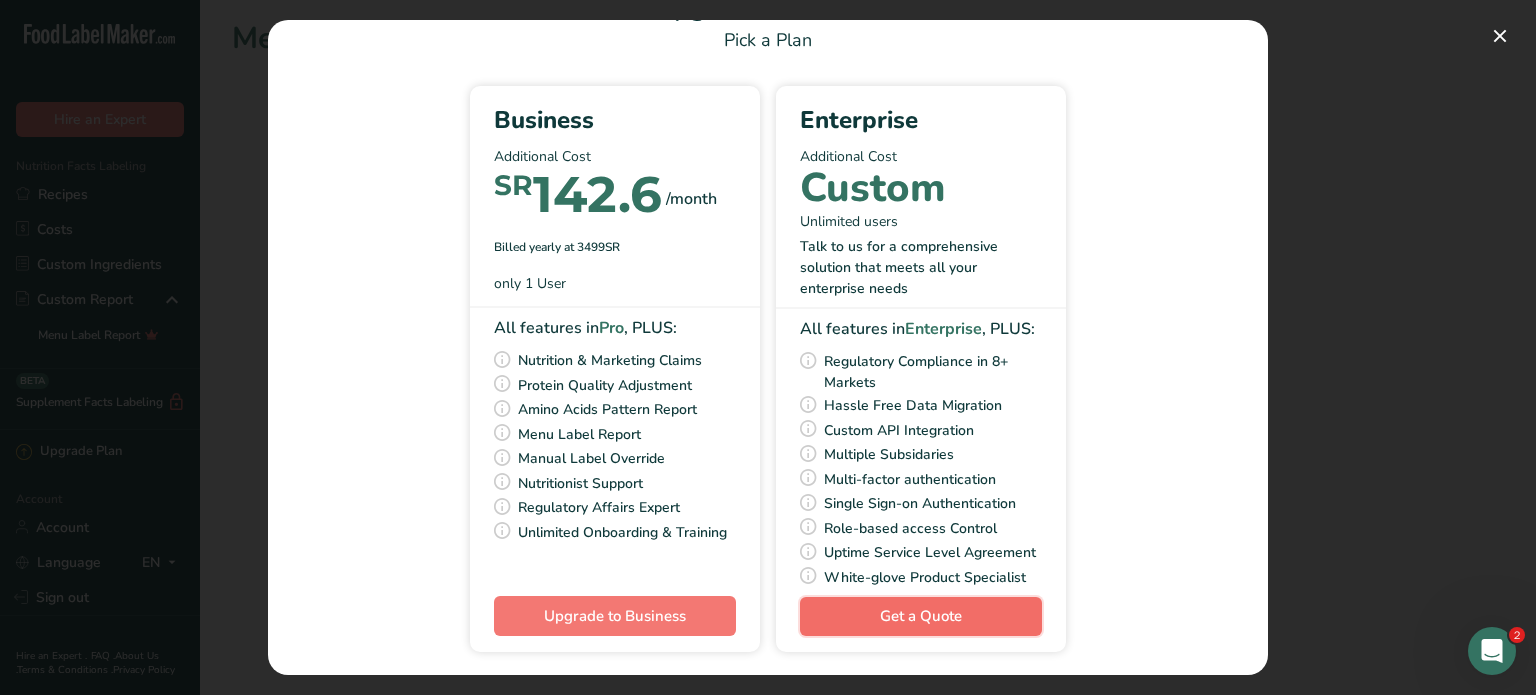 click on "Get a Quote" at bounding box center [921, 616] 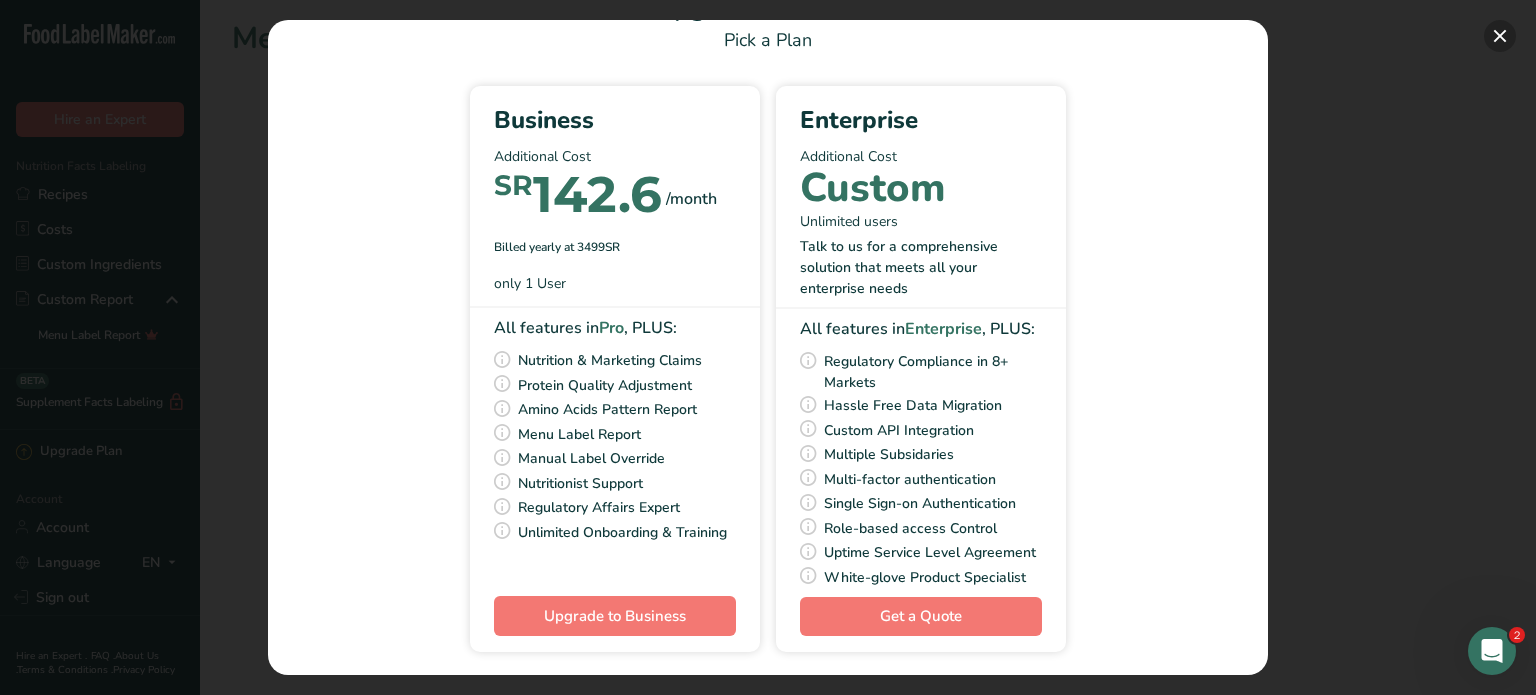 click at bounding box center [1500, 36] 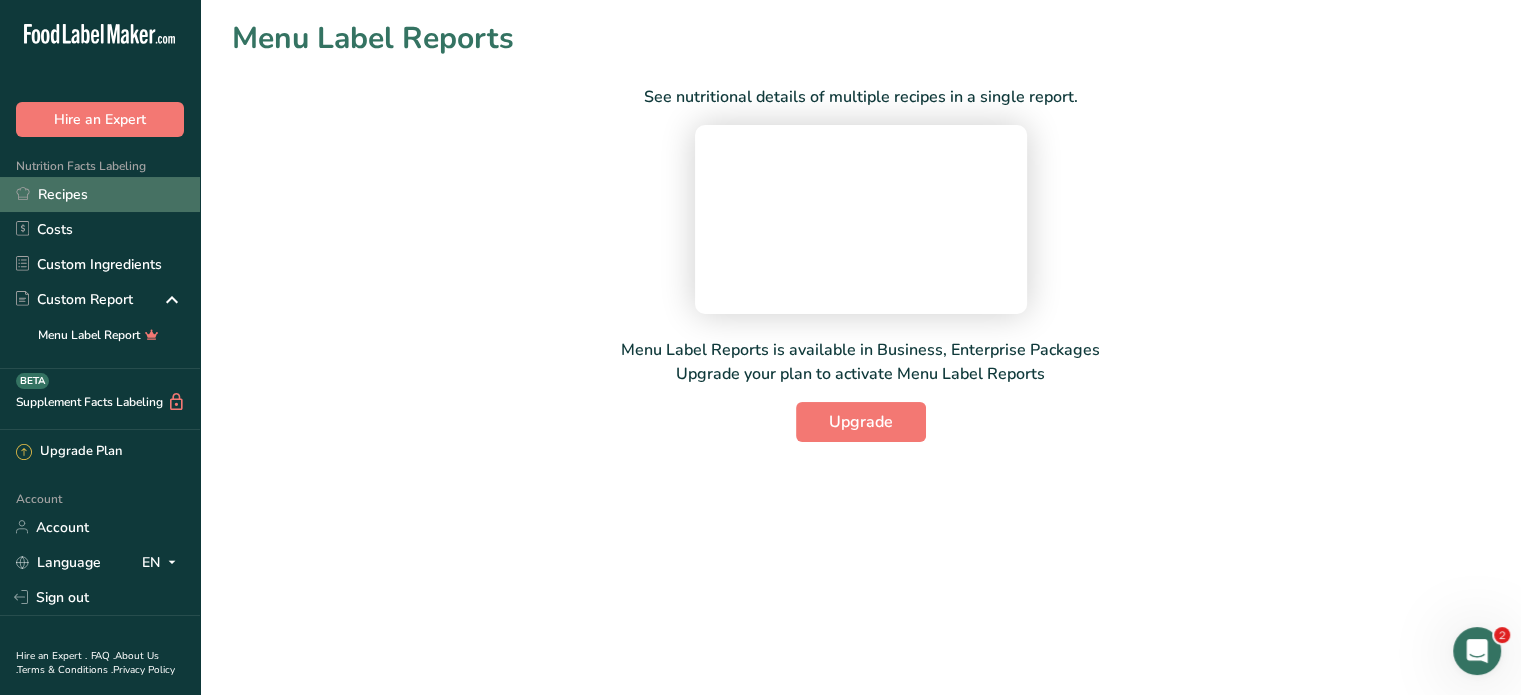 click on "Recipes" at bounding box center [100, 194] 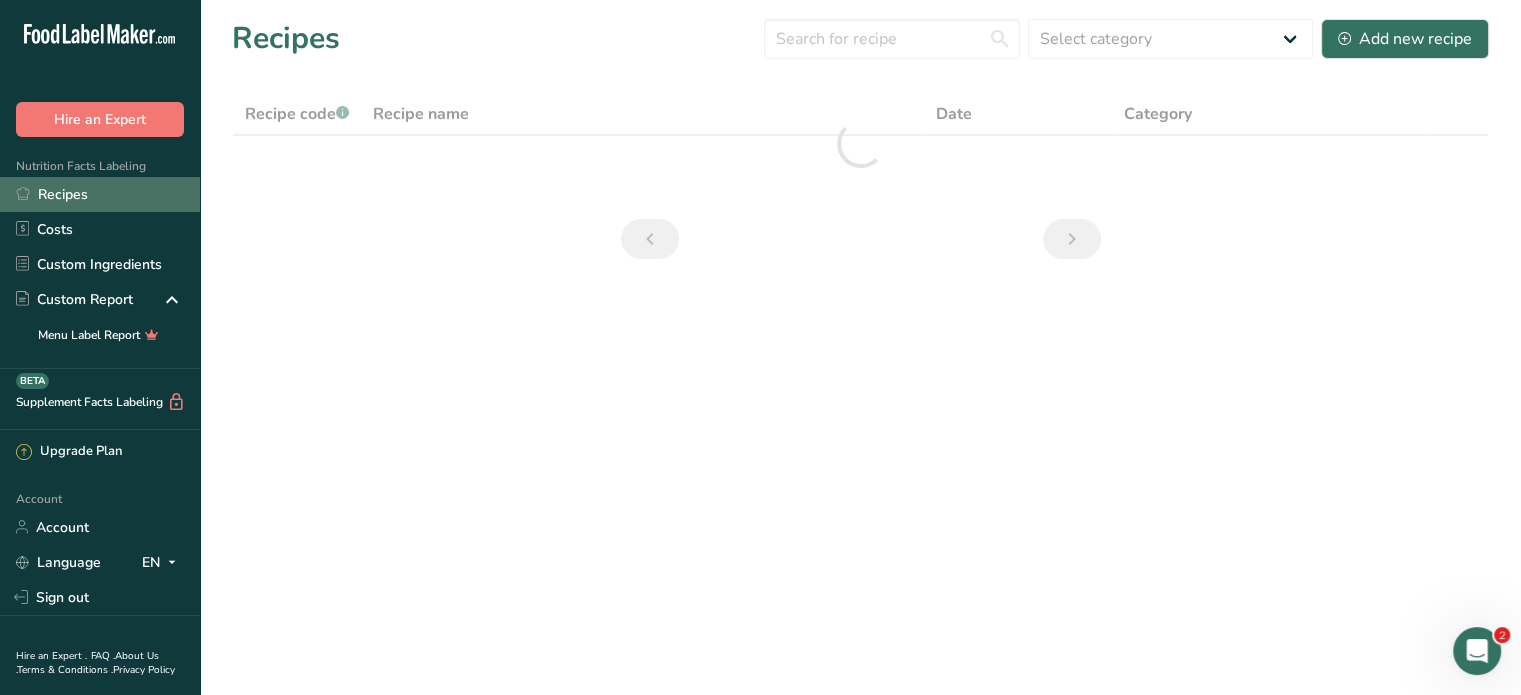 scroll, scrollTop: 0, scrollLeft: 0, axis: both 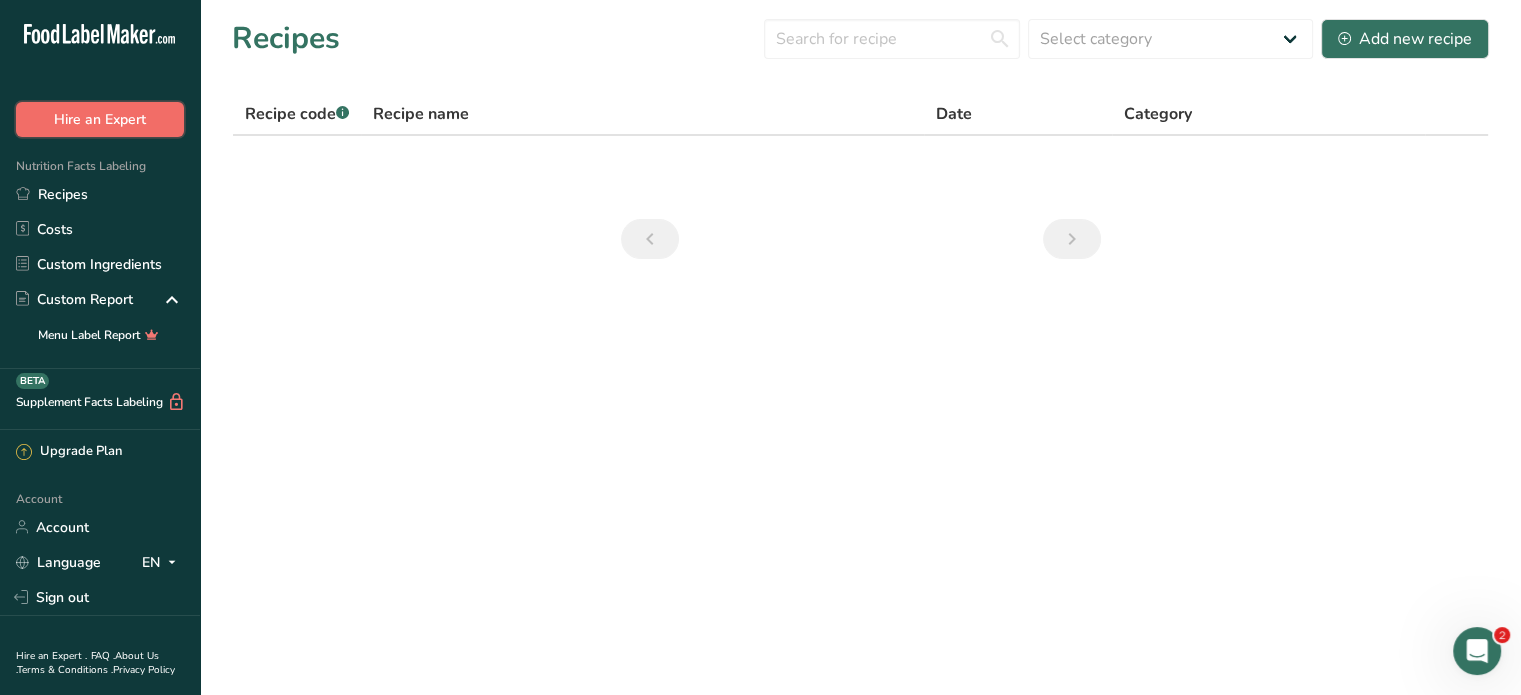click on "Hire an Expert" at bounding box center (100, 119) 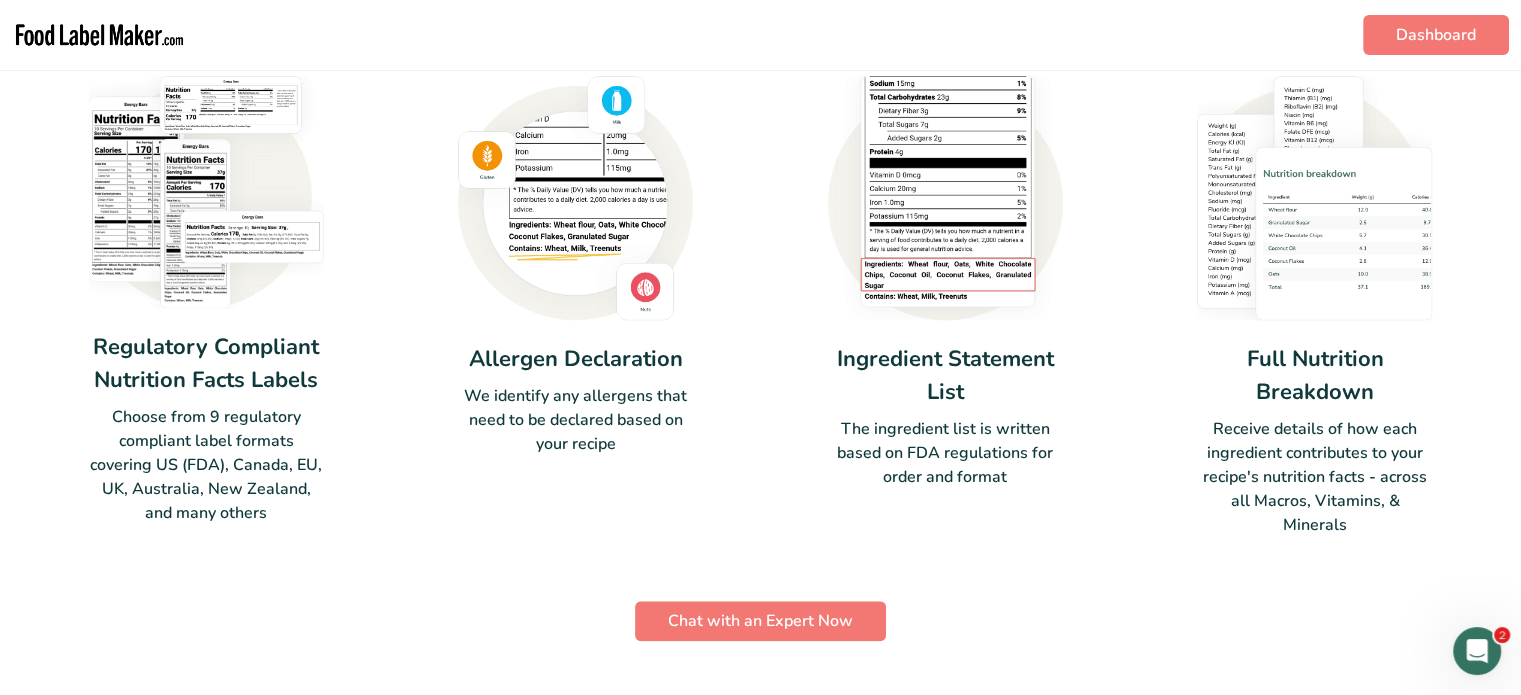 scroll, scrollTop: 1902, scrollLeft: 0, axis: vertical 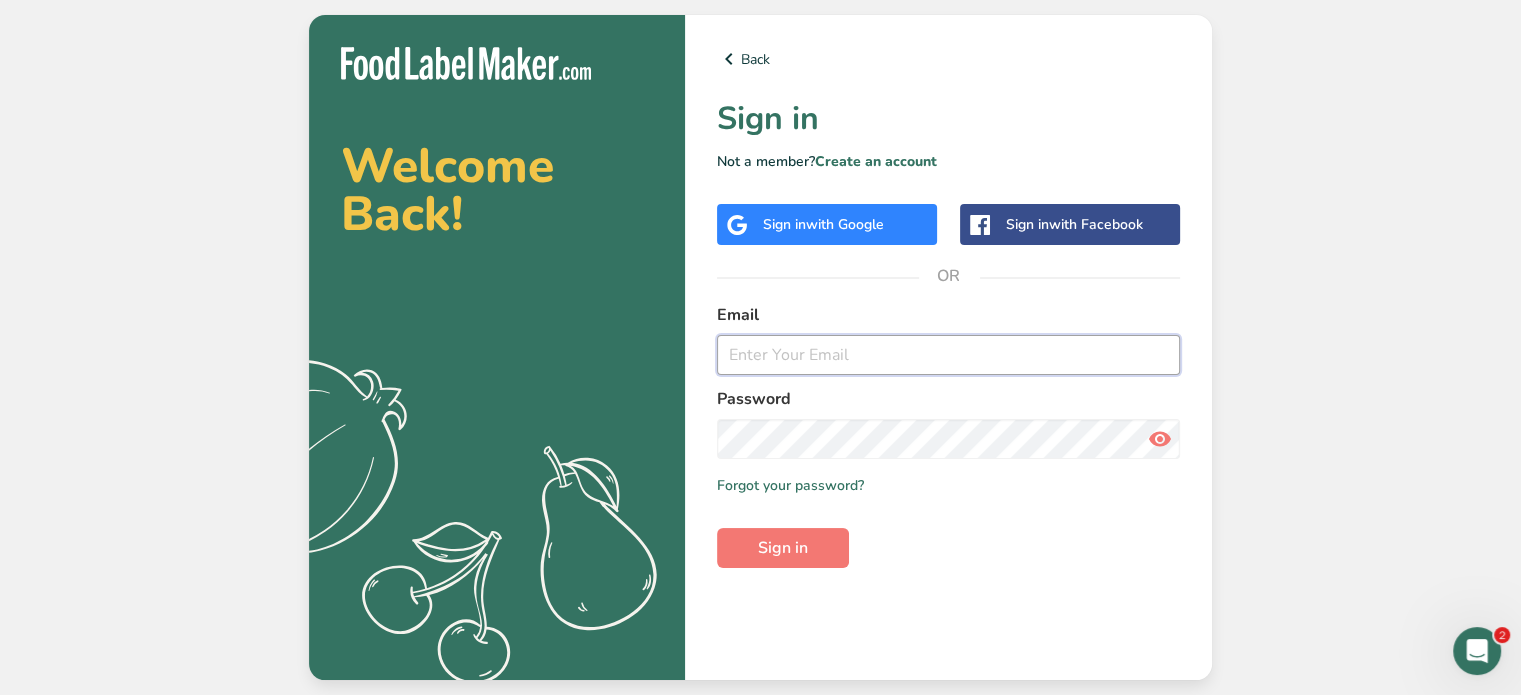 click at bounding box center [948, 355] 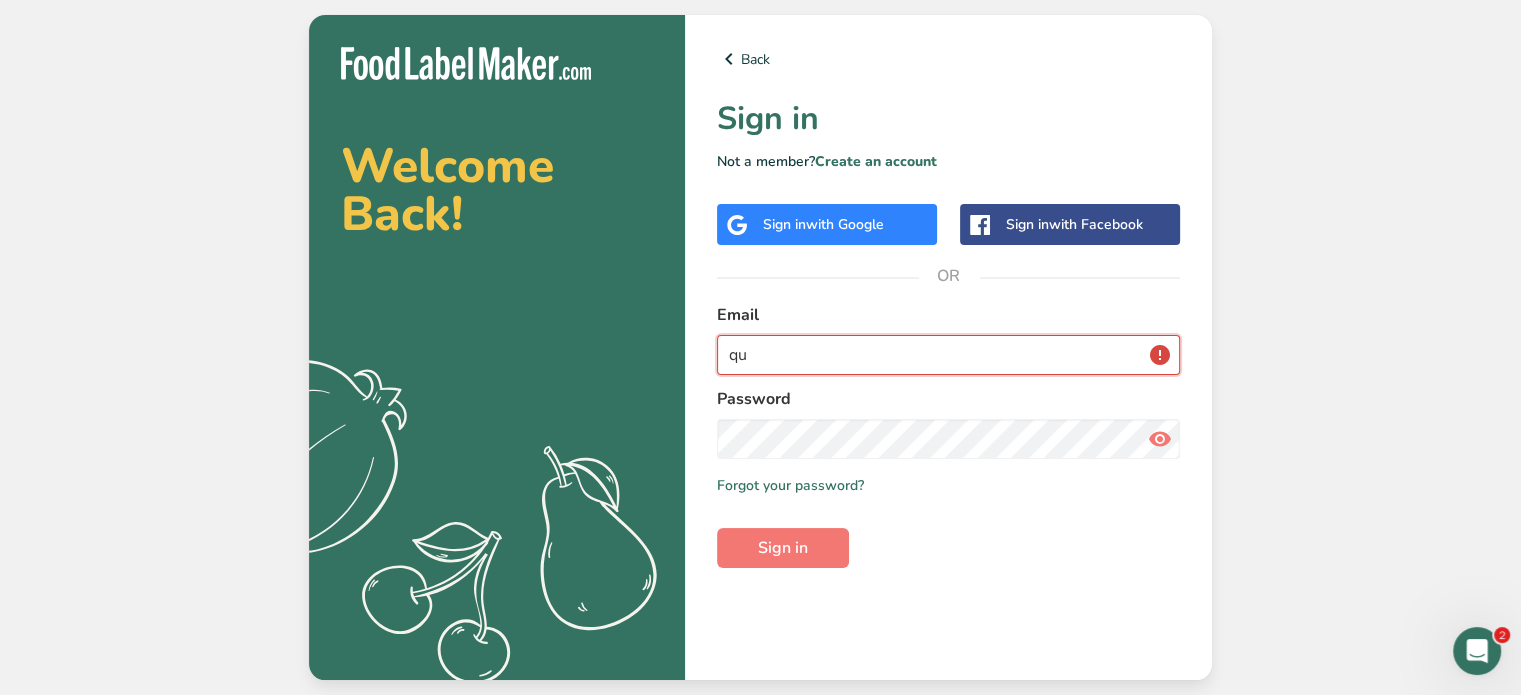 type on "q" 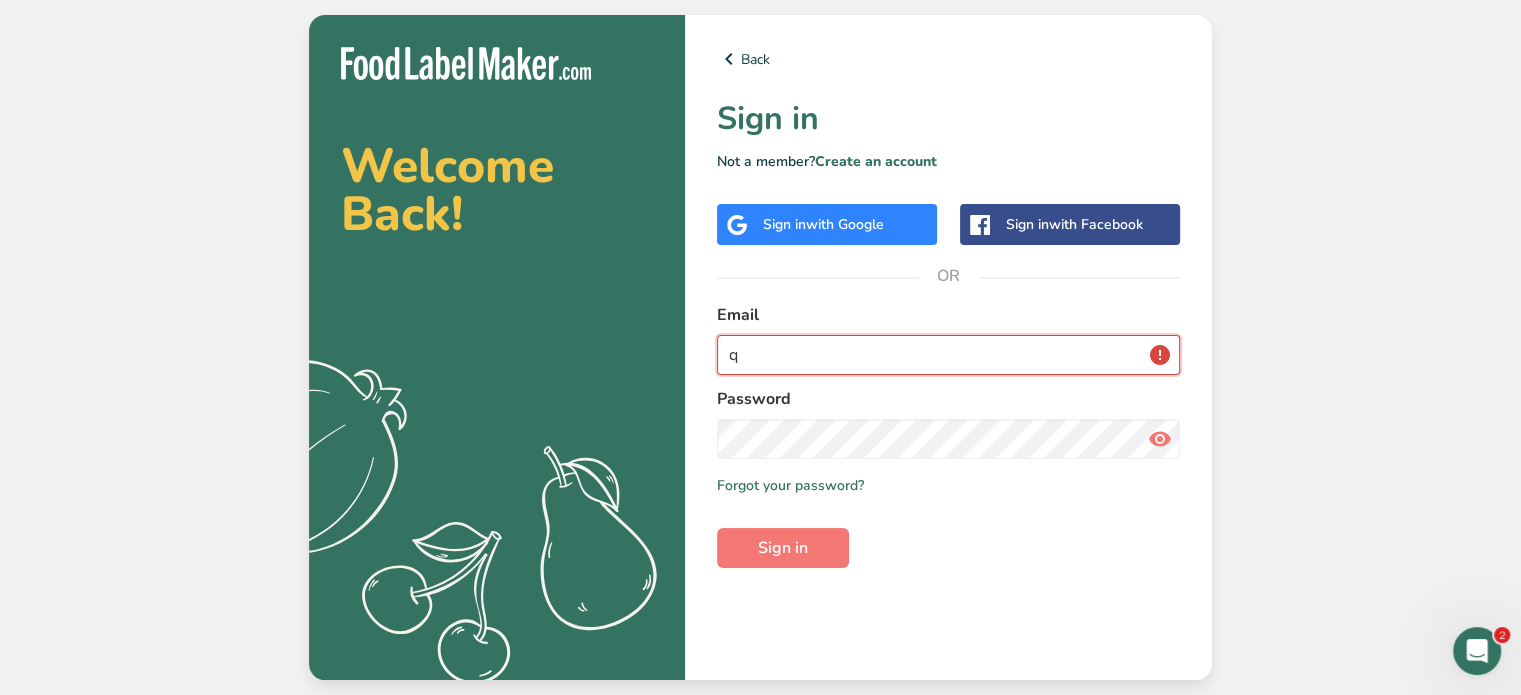 type 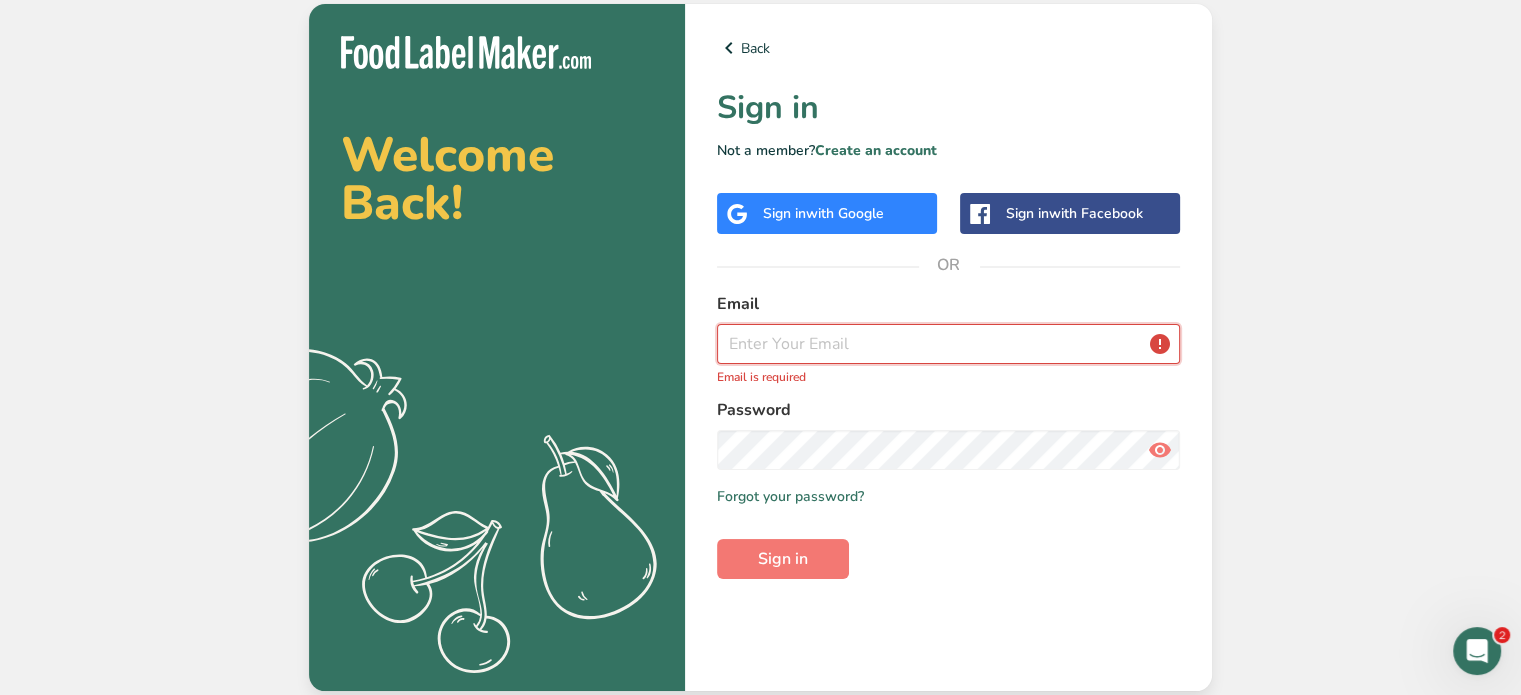 drag, startPoint x: 764, startPoint y: 358, endPoint x: 1442, endPoint y: 21, distance: 757.1347 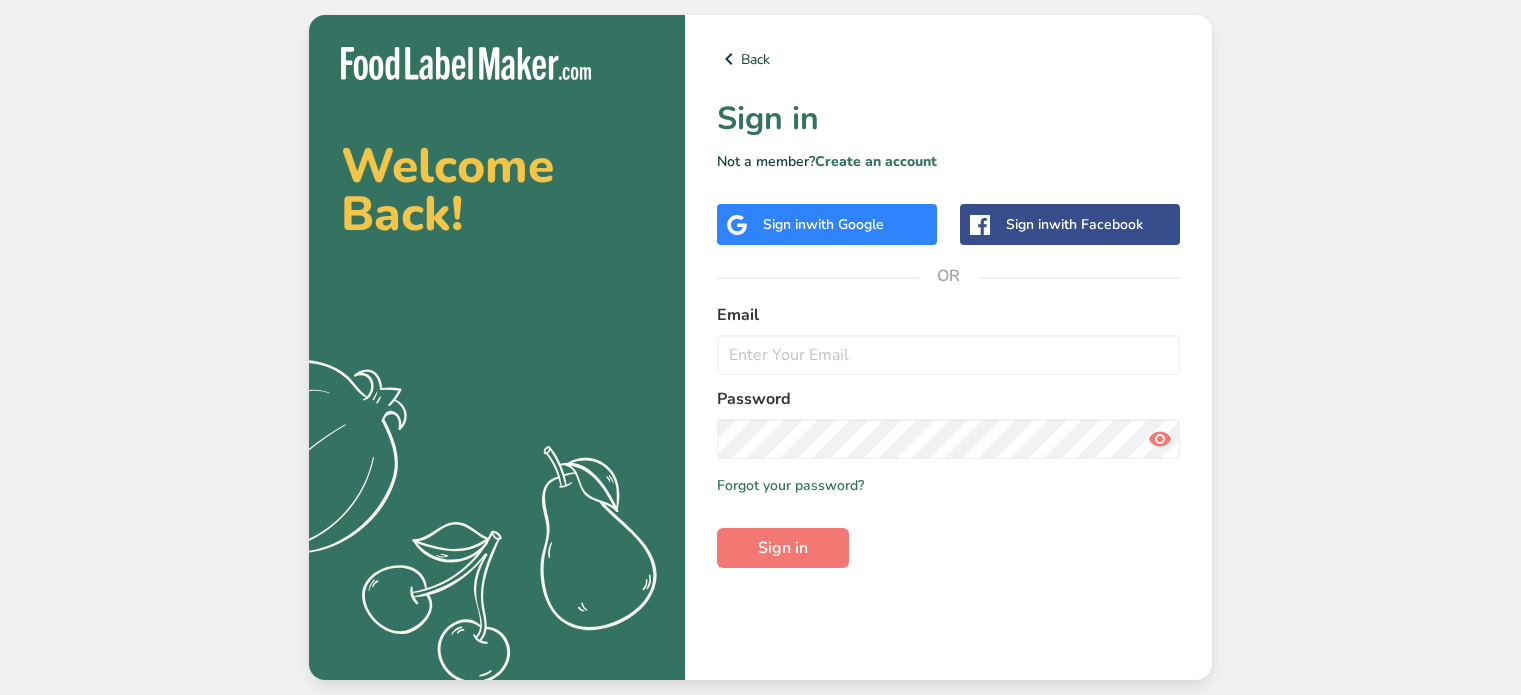 scroll, scrollTop: 0, scrollLeft: 0, axis: both 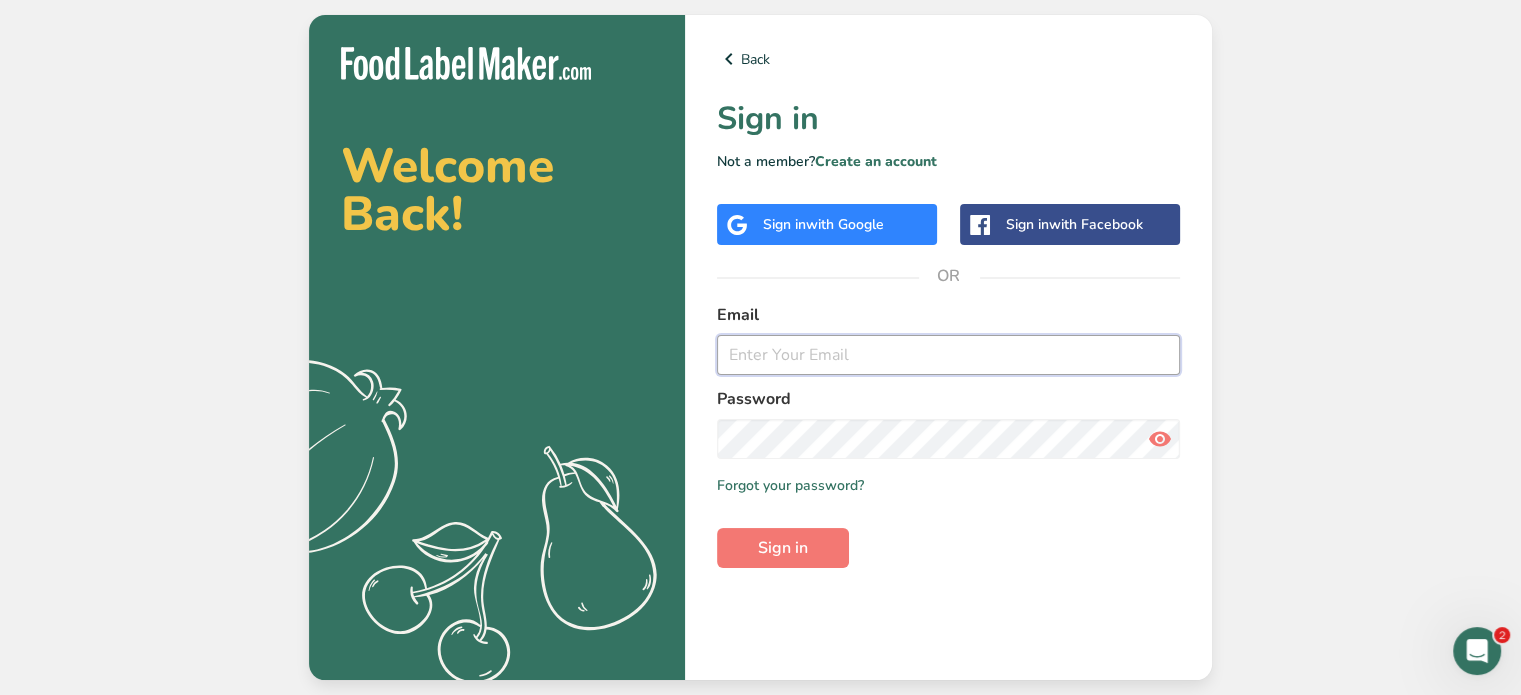 click at bounding box center [948, 355] 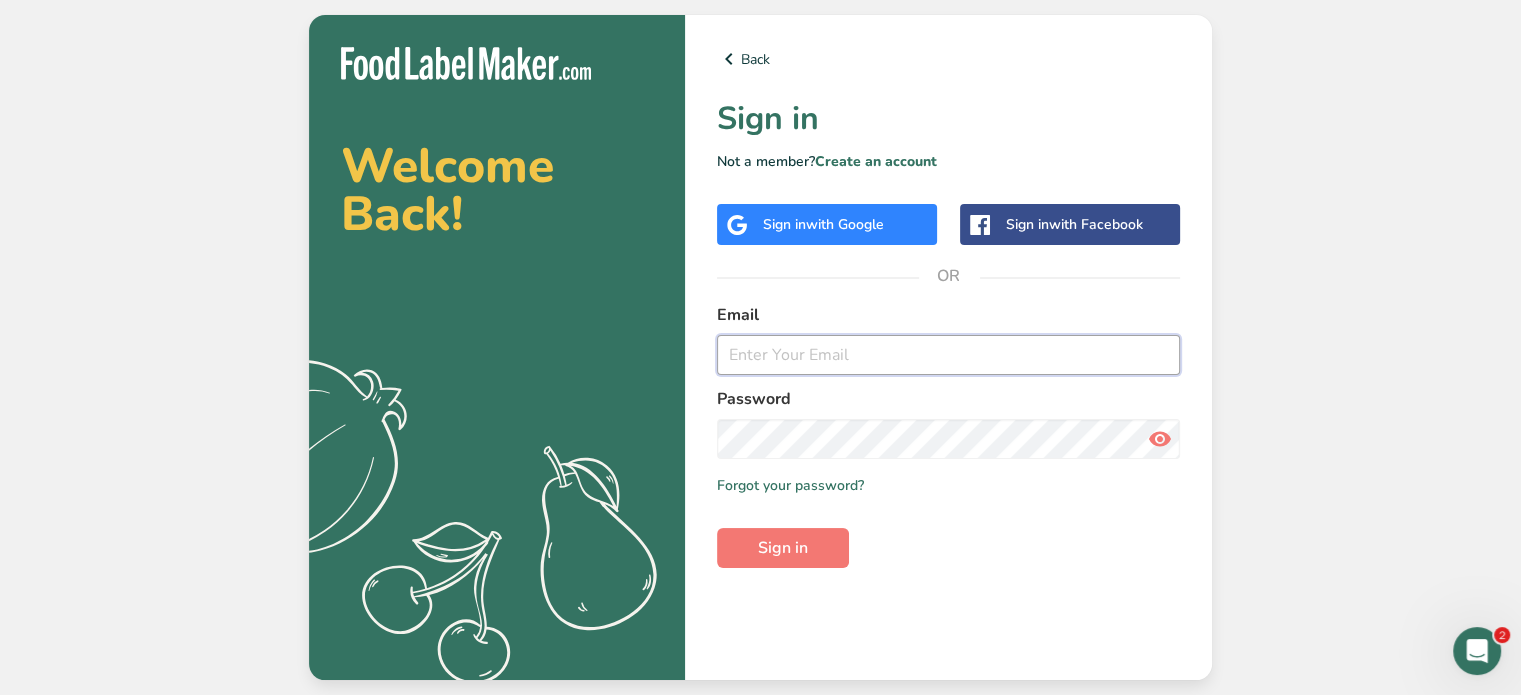 click at bounding box center (948, 355) 